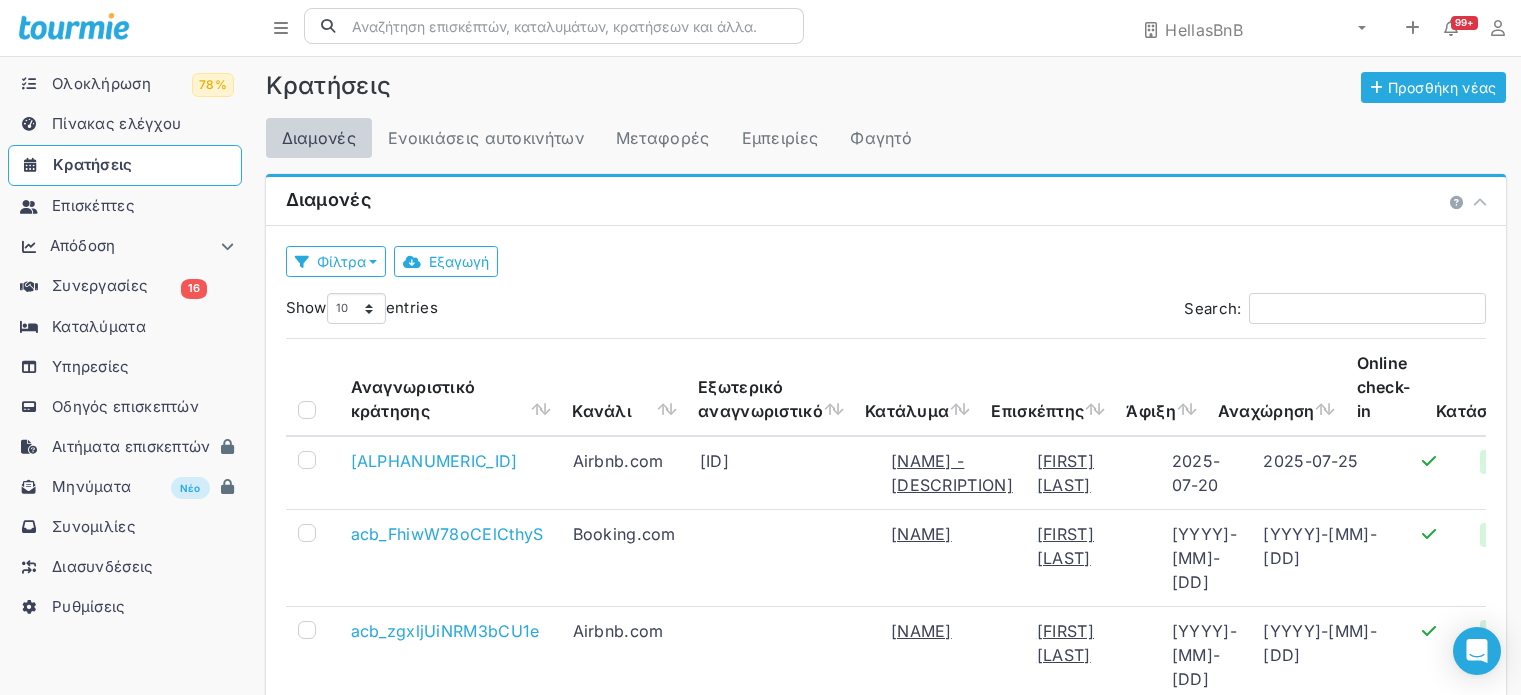 click on "Επισκέπτες" at bounding box center [93, 205] 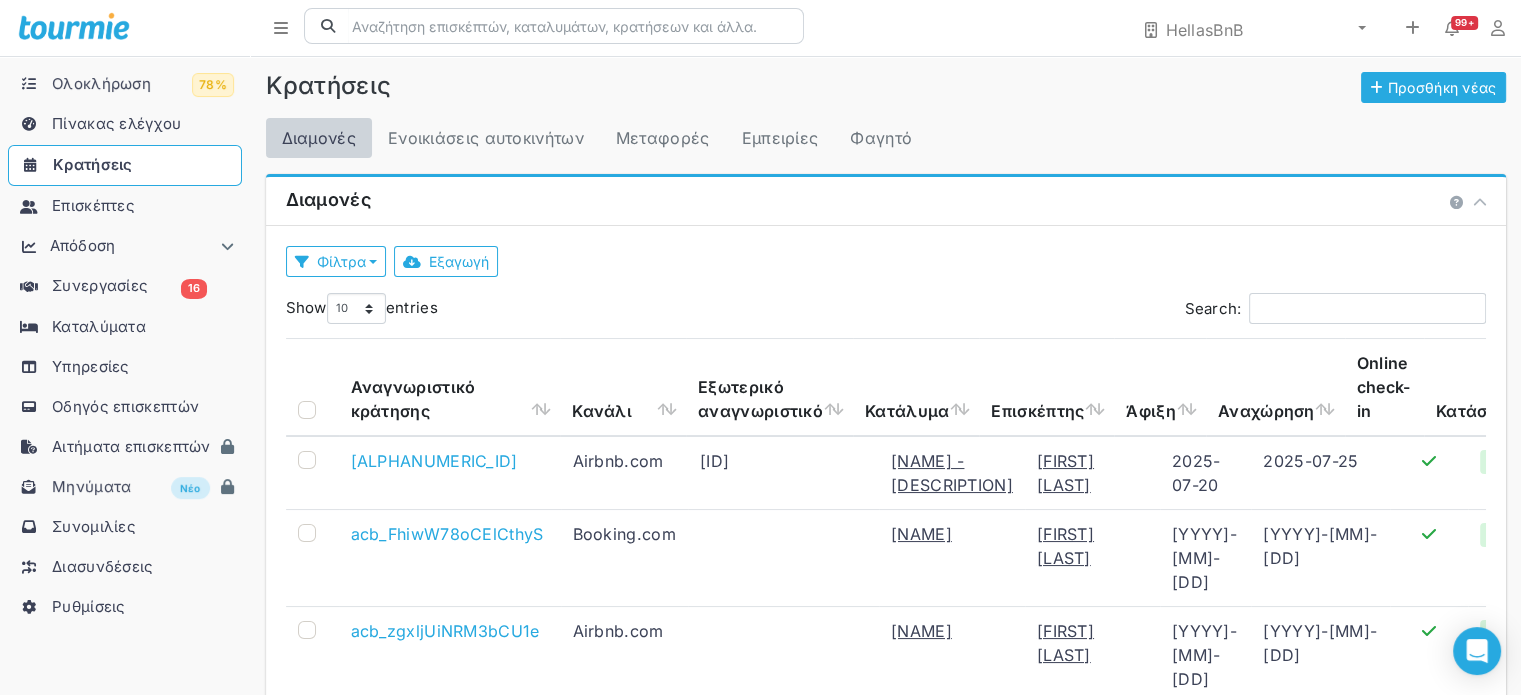 scroll, scrollTop: 0, scrollLeft: 0, axis: both 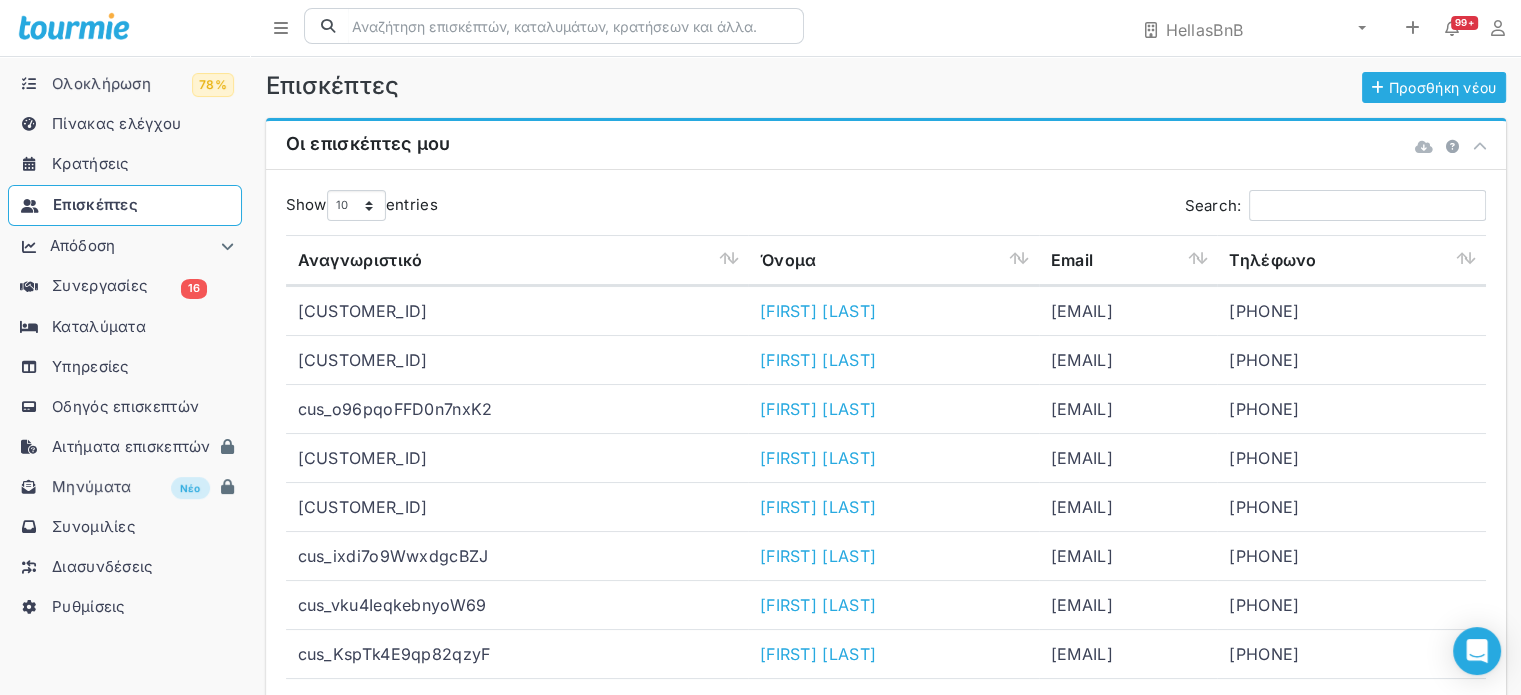 click on "Κρατήσεις" at bounding box center [125, 164] 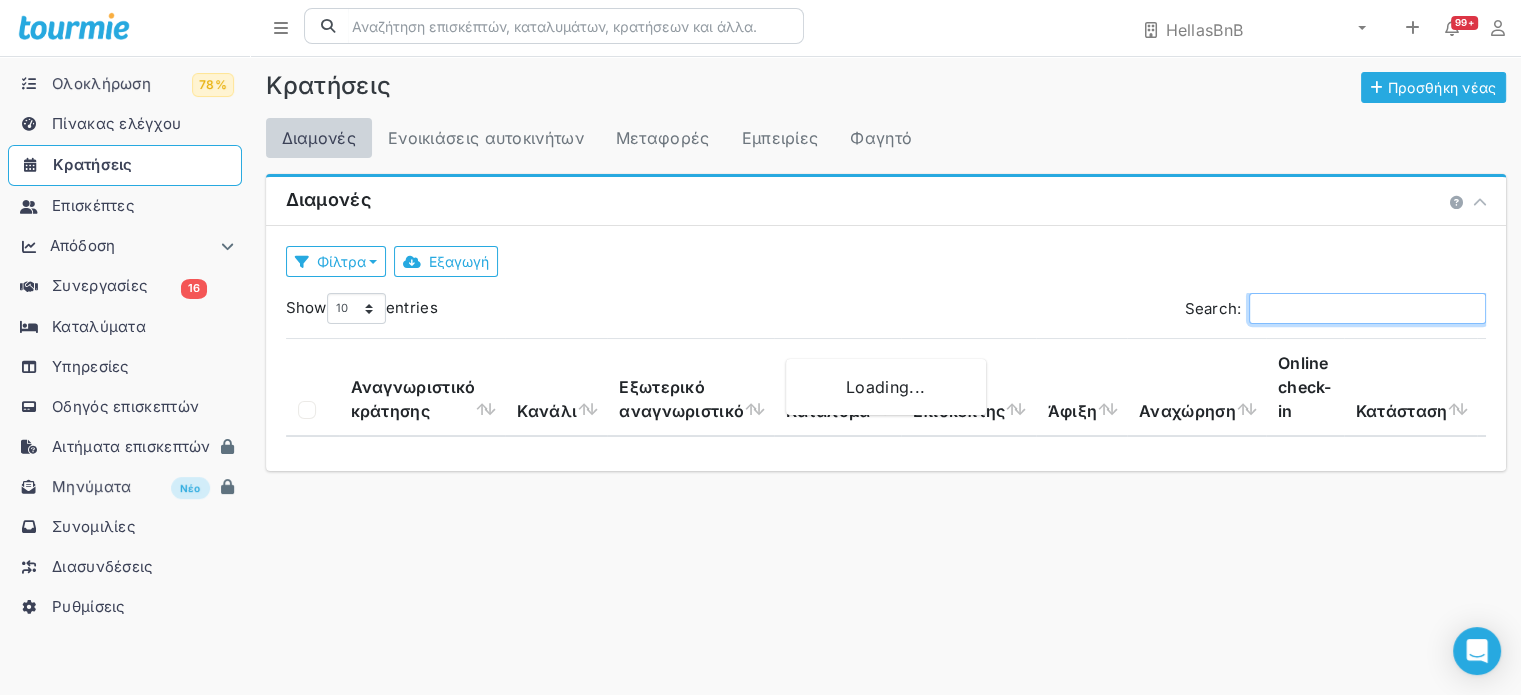 click on "Search:" at bounding box center [1367, 308] 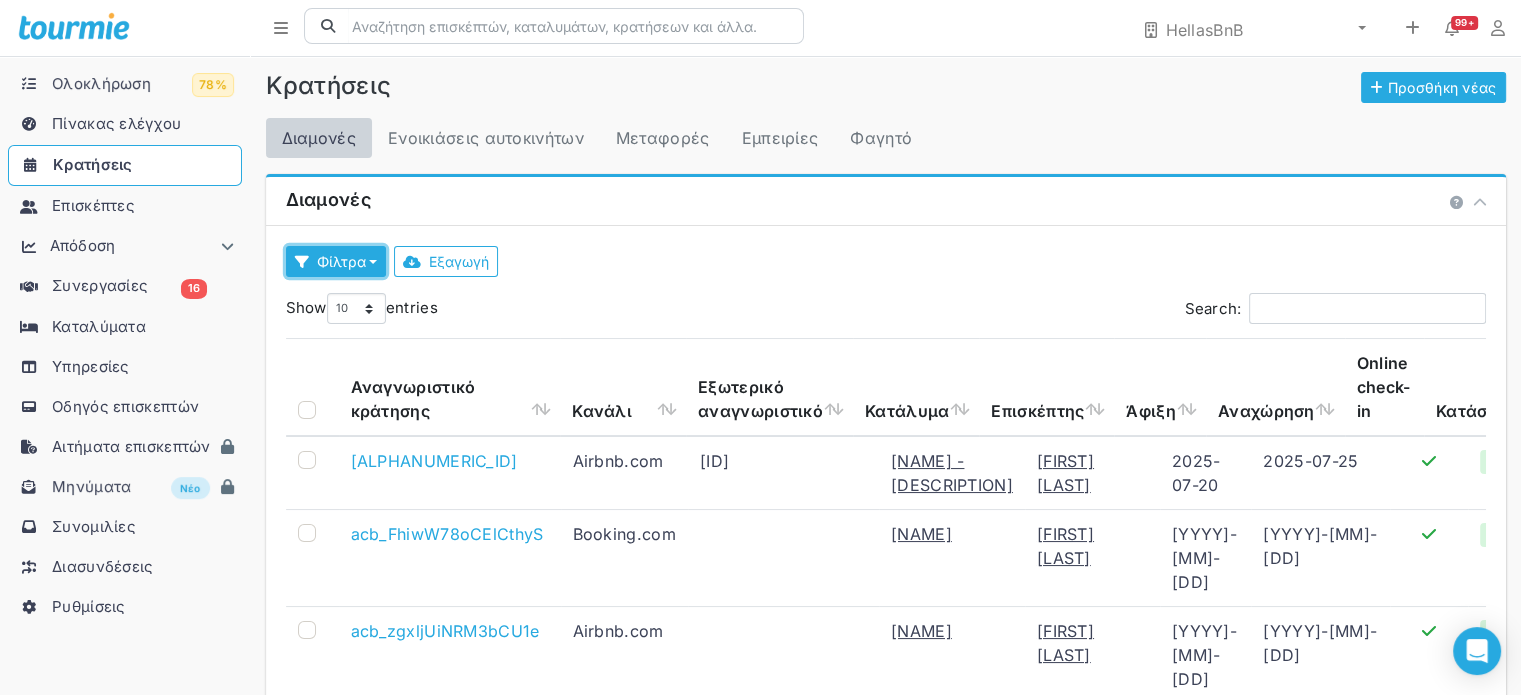 click on "Φίλτρα" at bounding box center [341, 261] 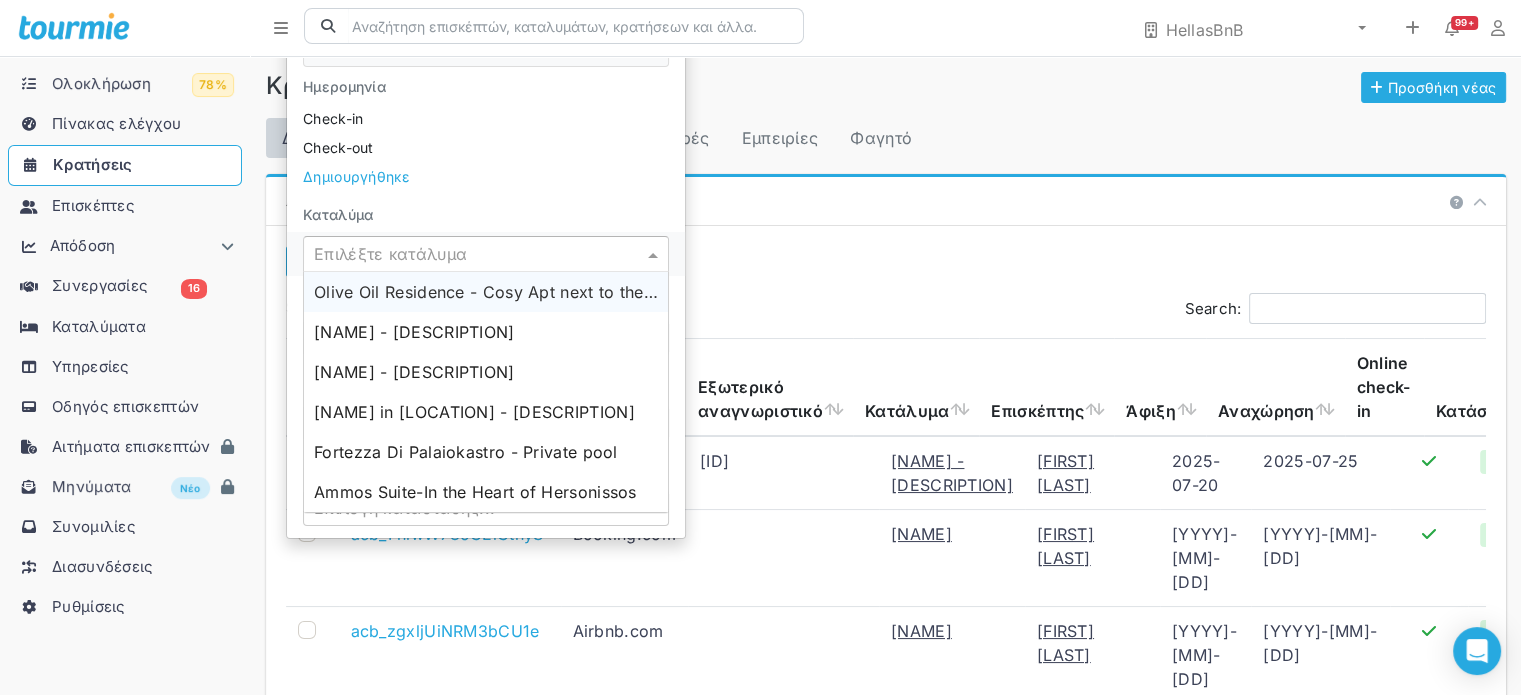click on "Επιλέξτε κατάλυμα" at bounding box center [486, 254] 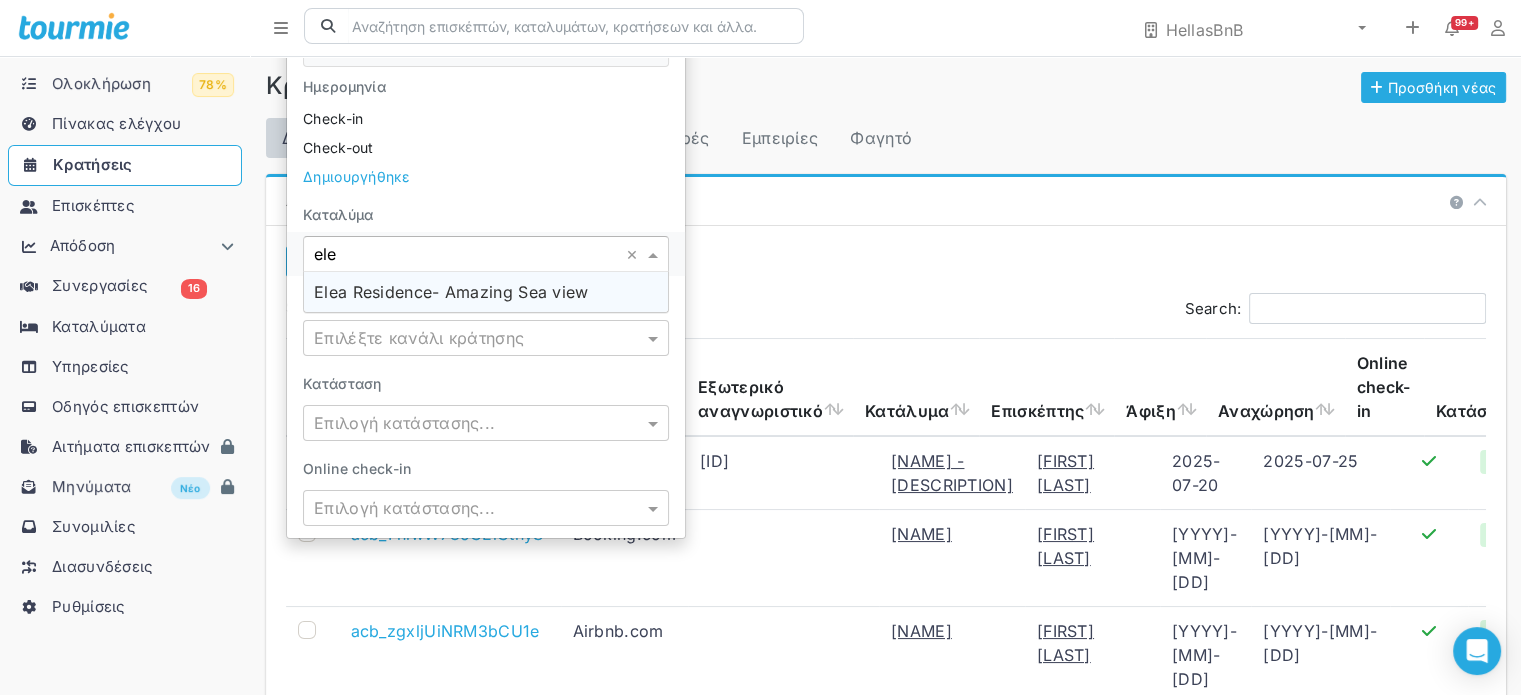 click on "Elea Residence- Amazing Sea view" at bounding box center (451, 292) 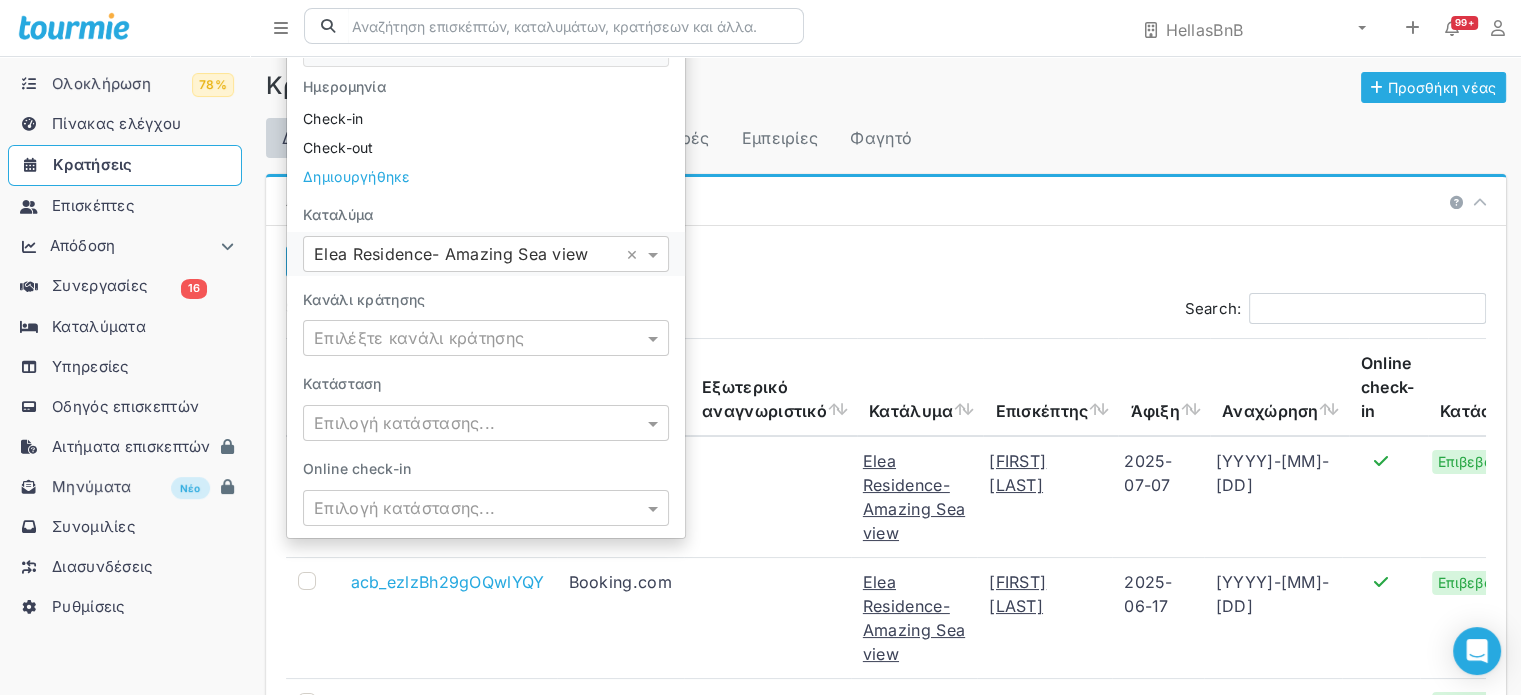 click on "Show  10 25 50 100 250 500  entries" at bounding box center [582, 312] 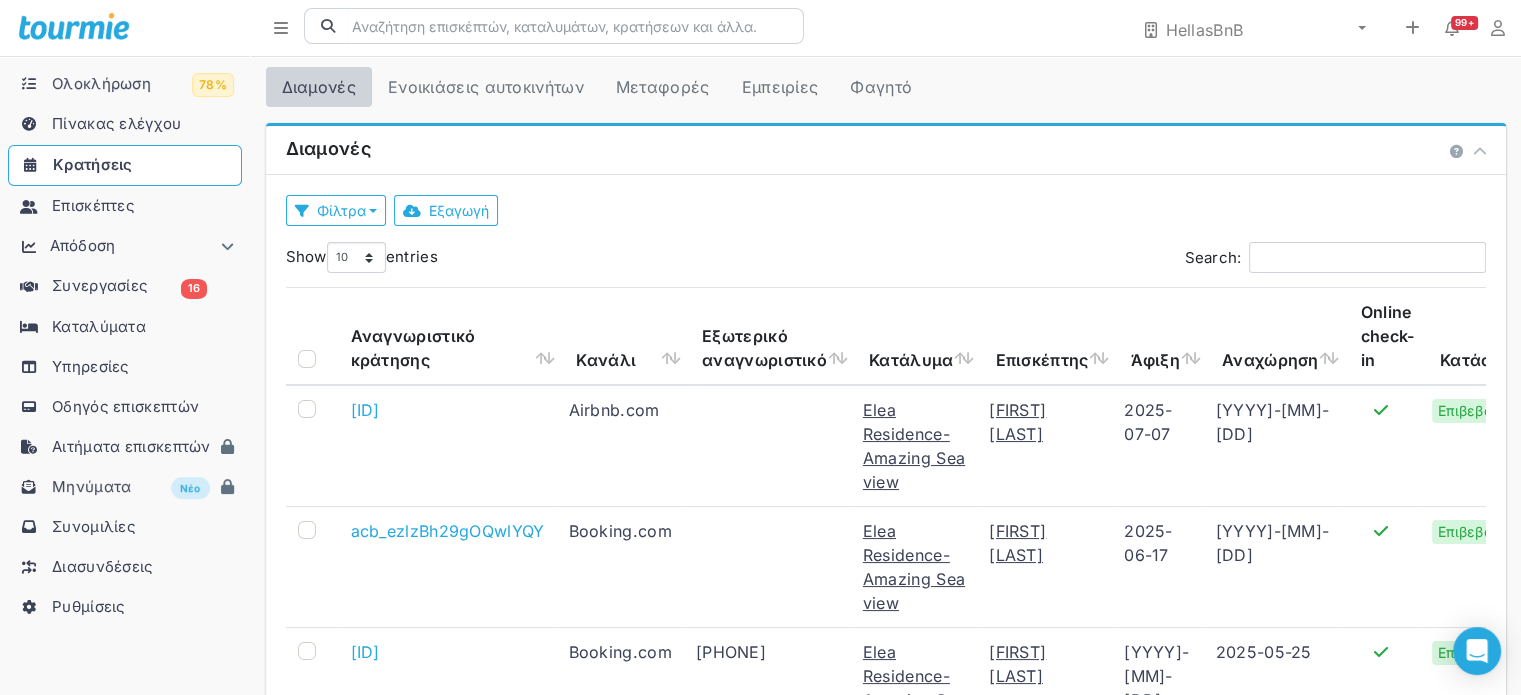scroll, scrollTop: 100, scrollLeft: 0, axis: vertical 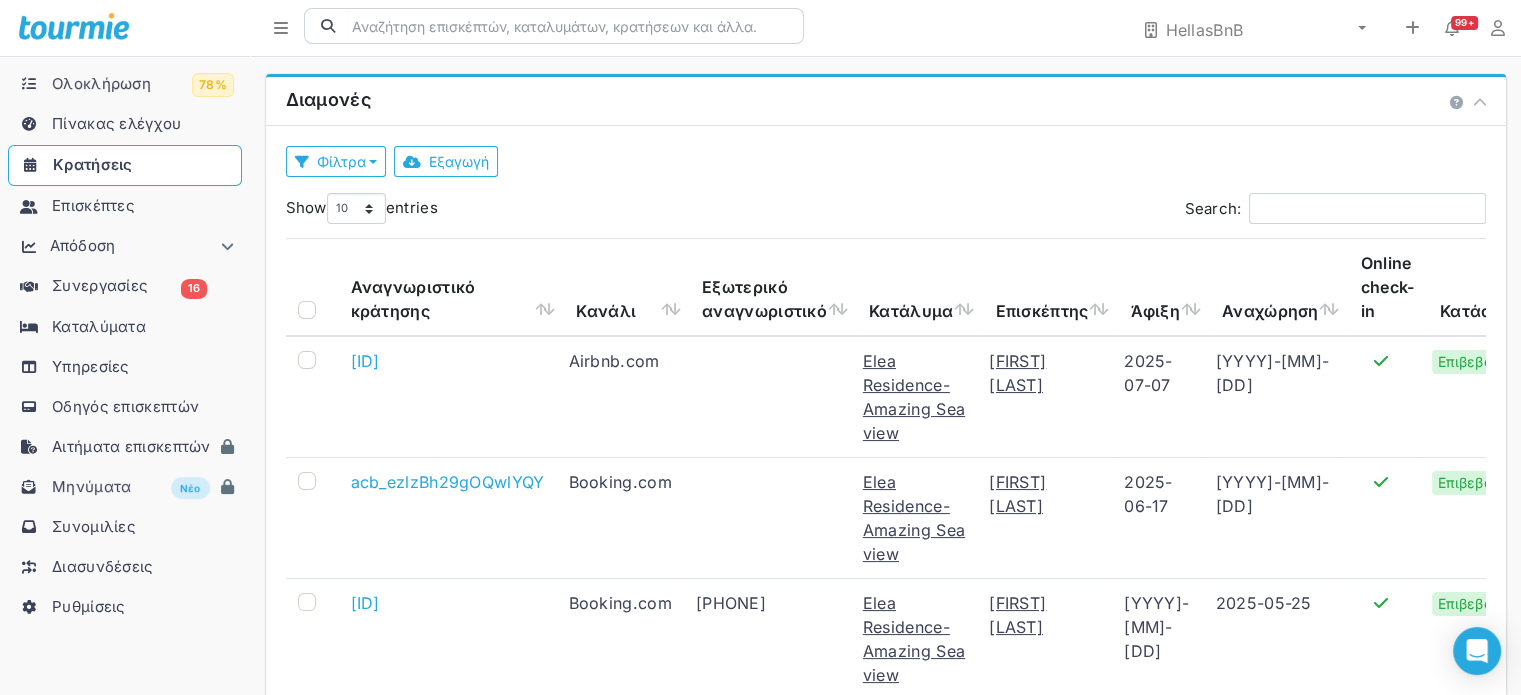 click on "Άφιξη" at bounding box center (1164, 287) 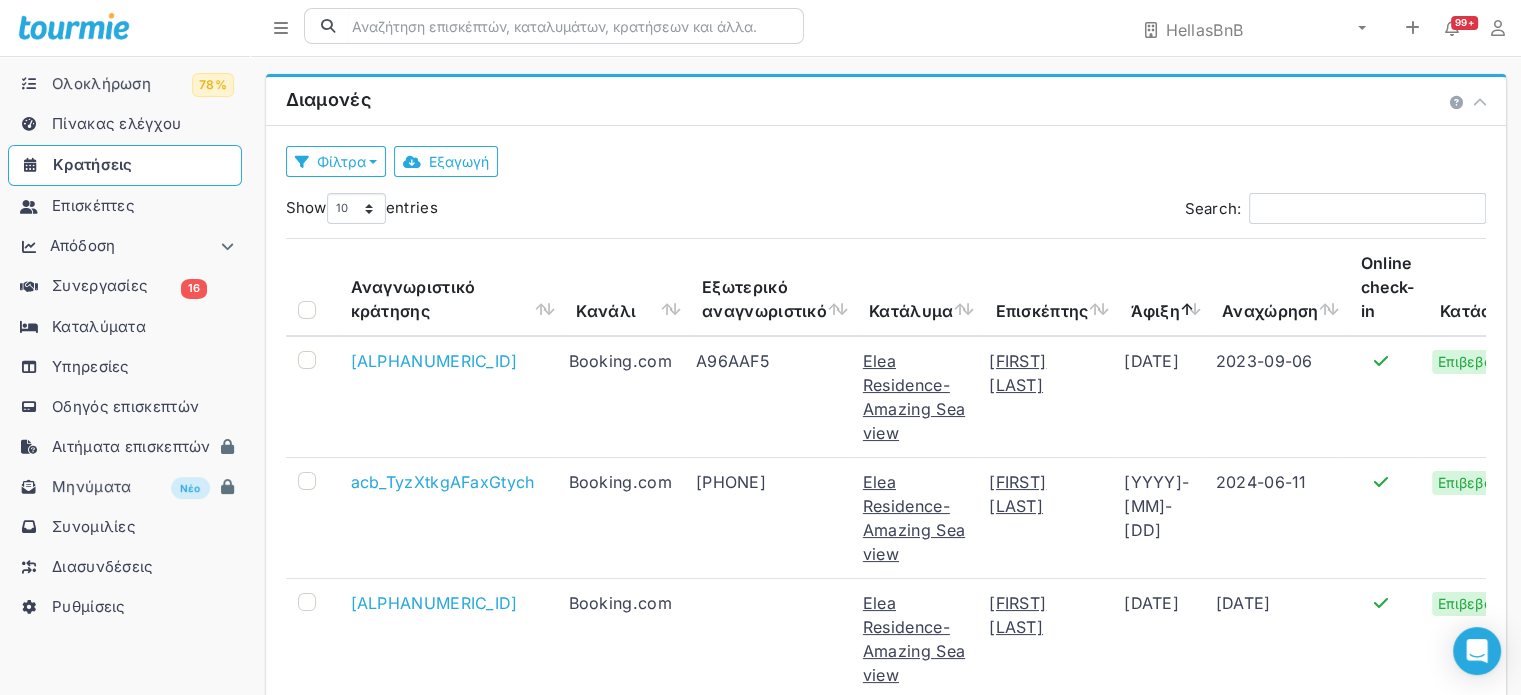 click on "Άφιξη" at bounding box center [1164, 287] 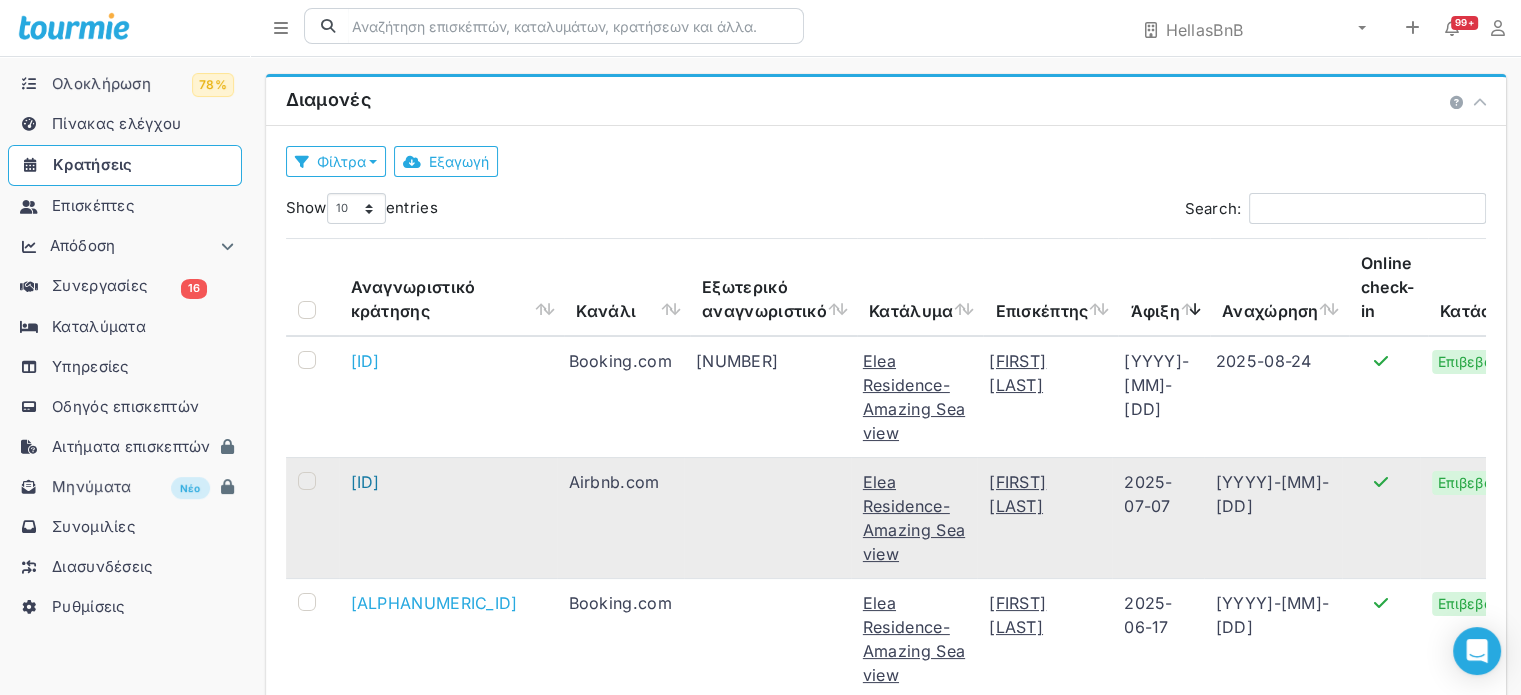 click on "[ID]" at bounding box center (365, 482) 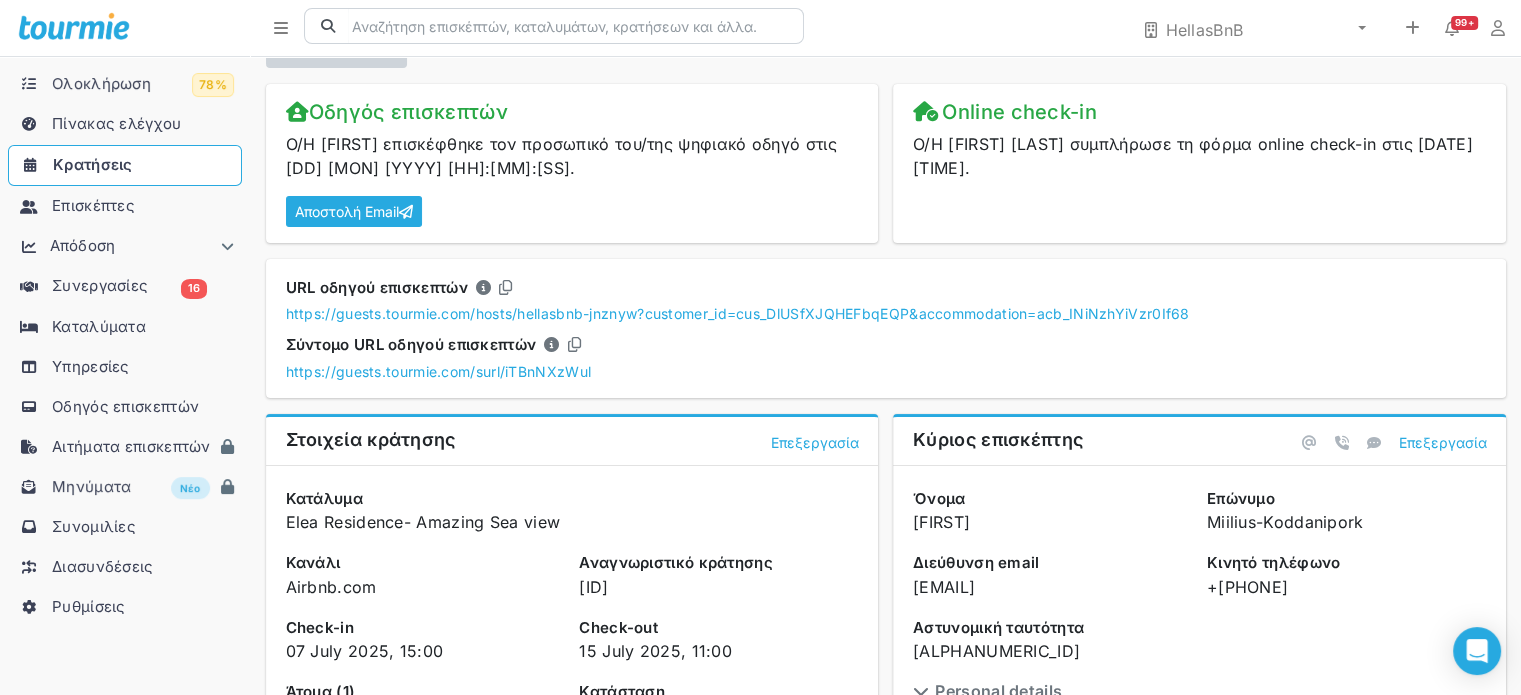 scroll, scrollTop: 200, scrollLeft: 0, axis: vertical 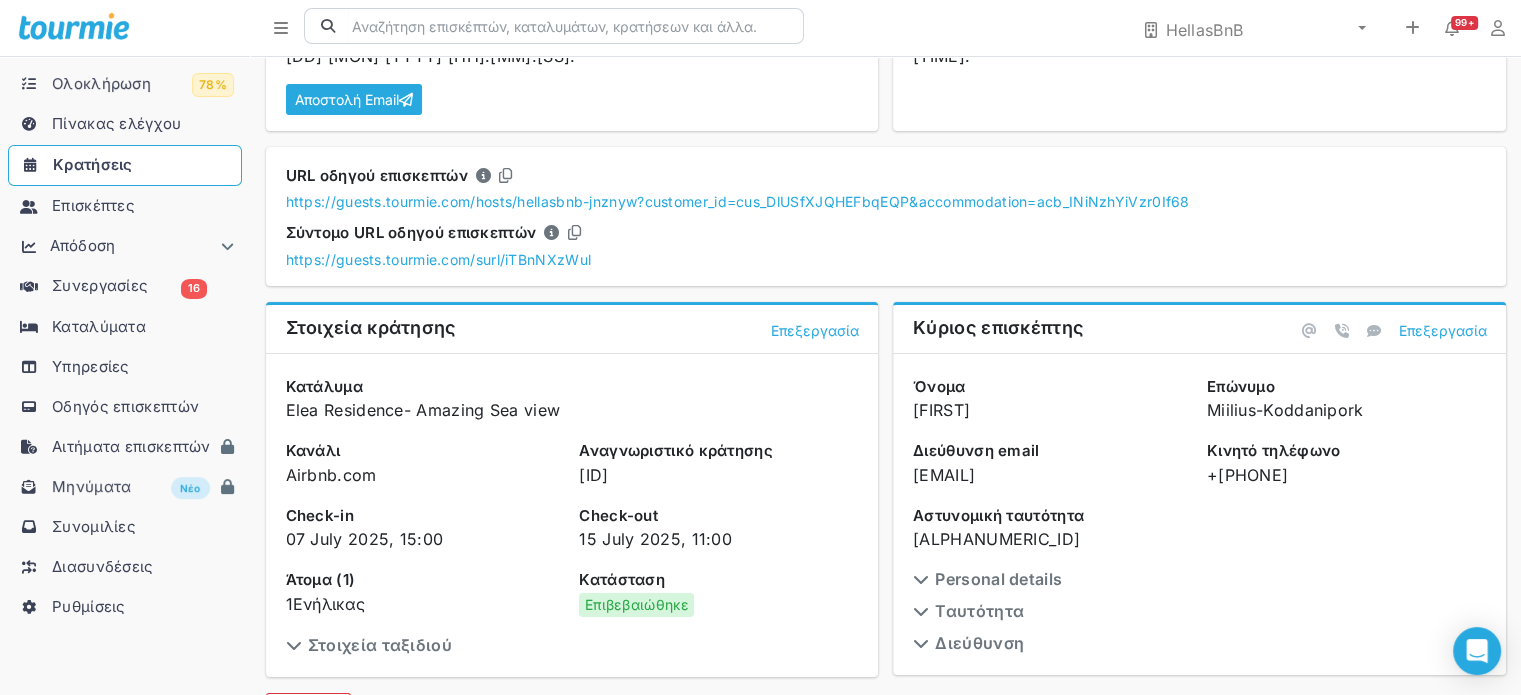 click on "[ALPHANUMERIC_ID]" at bounding box center (996, 539) 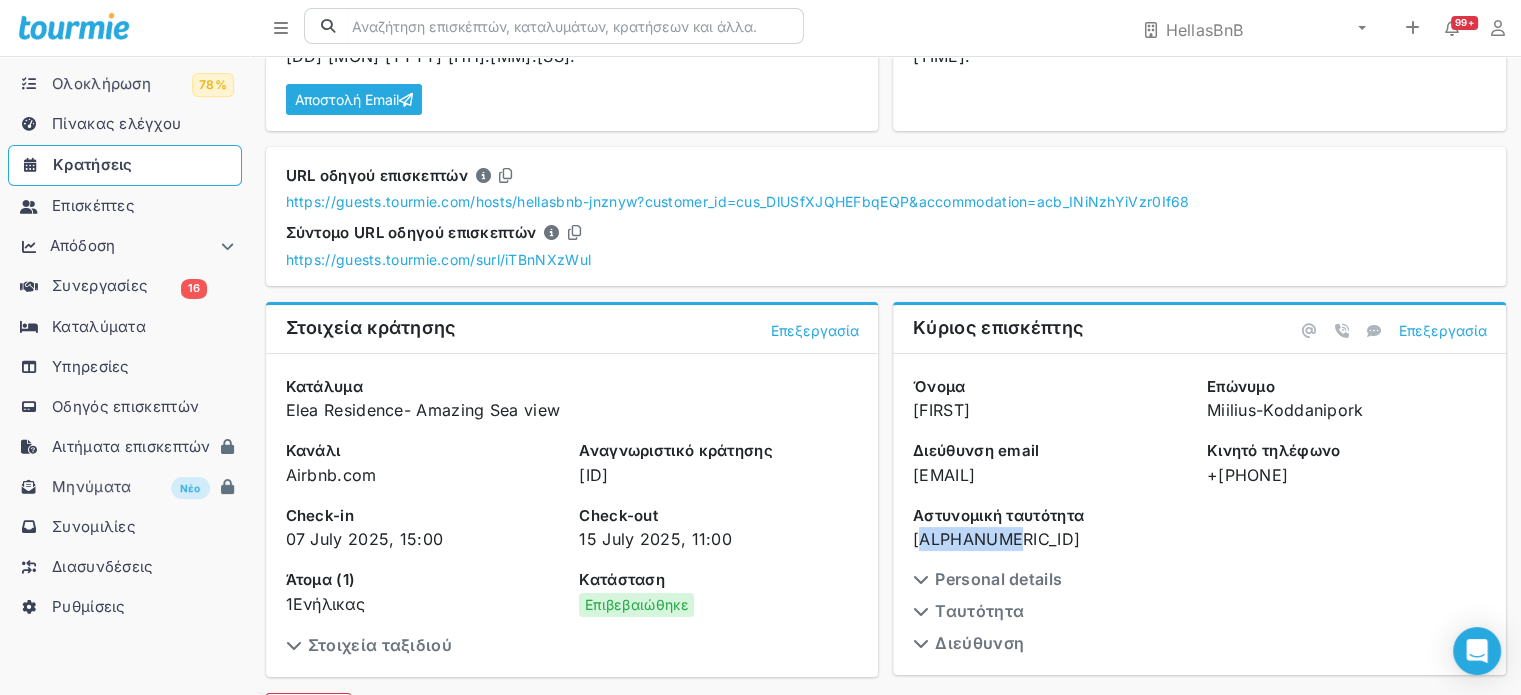 click on "[ALPHANUMERIC_ID]" at bounding box center [996, 539] 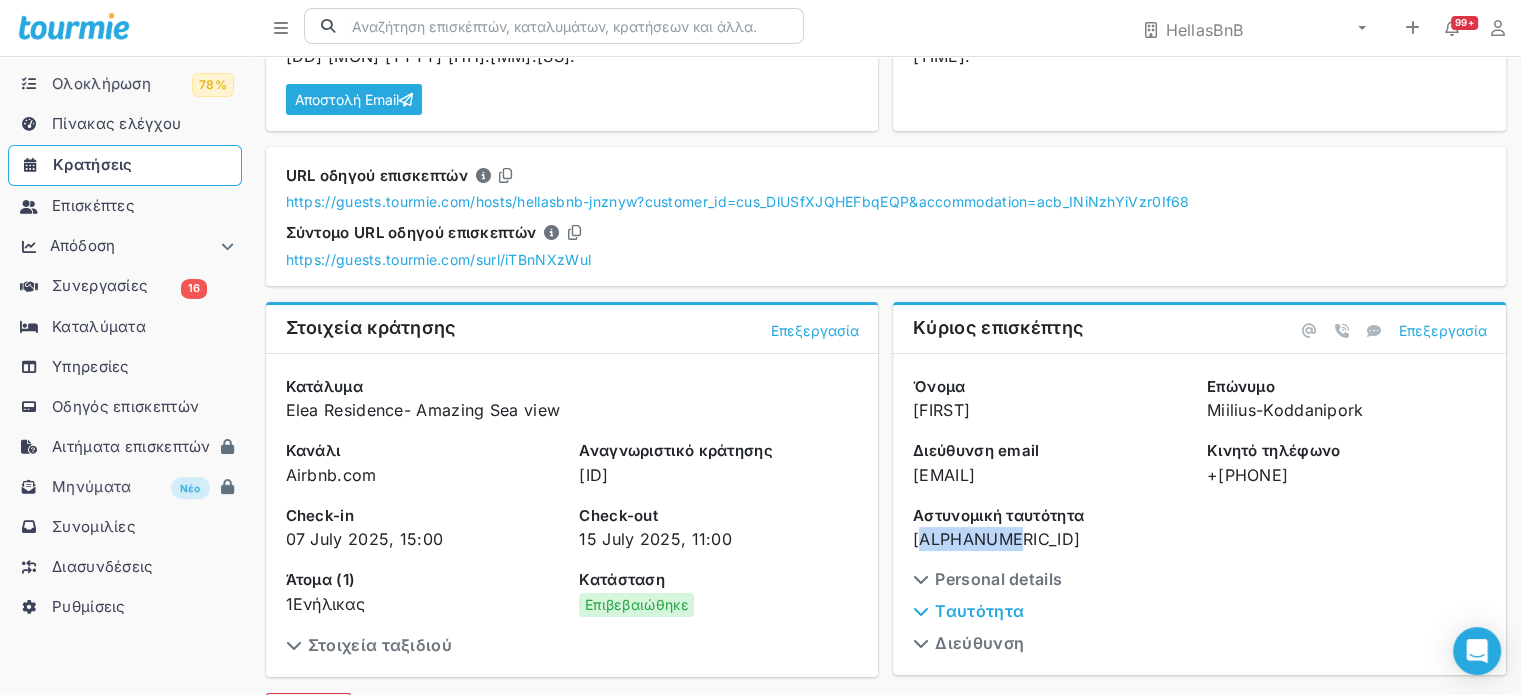 click on "Ταυτότητα" at bounding box center (968, 611) 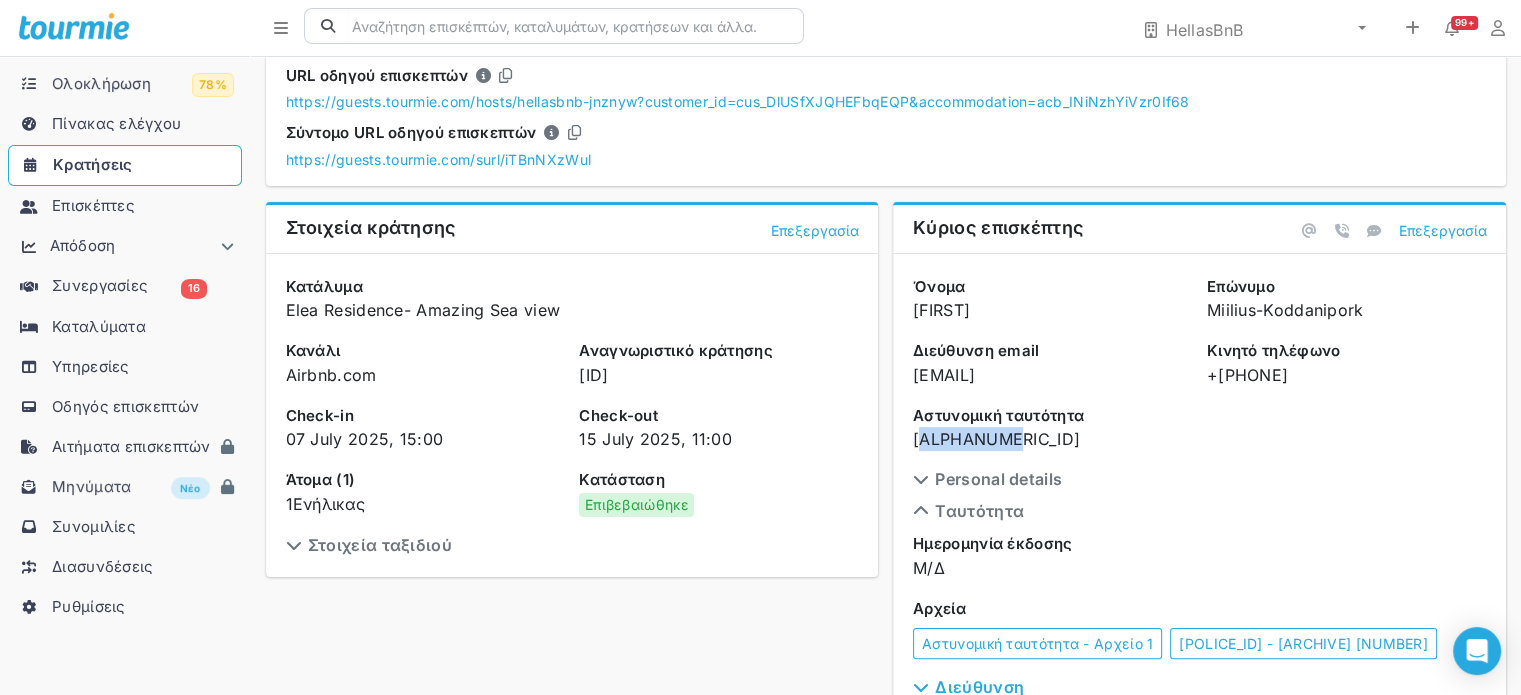 scroll, scrollTop: 400, scrollLeft: 0, axis: vertical 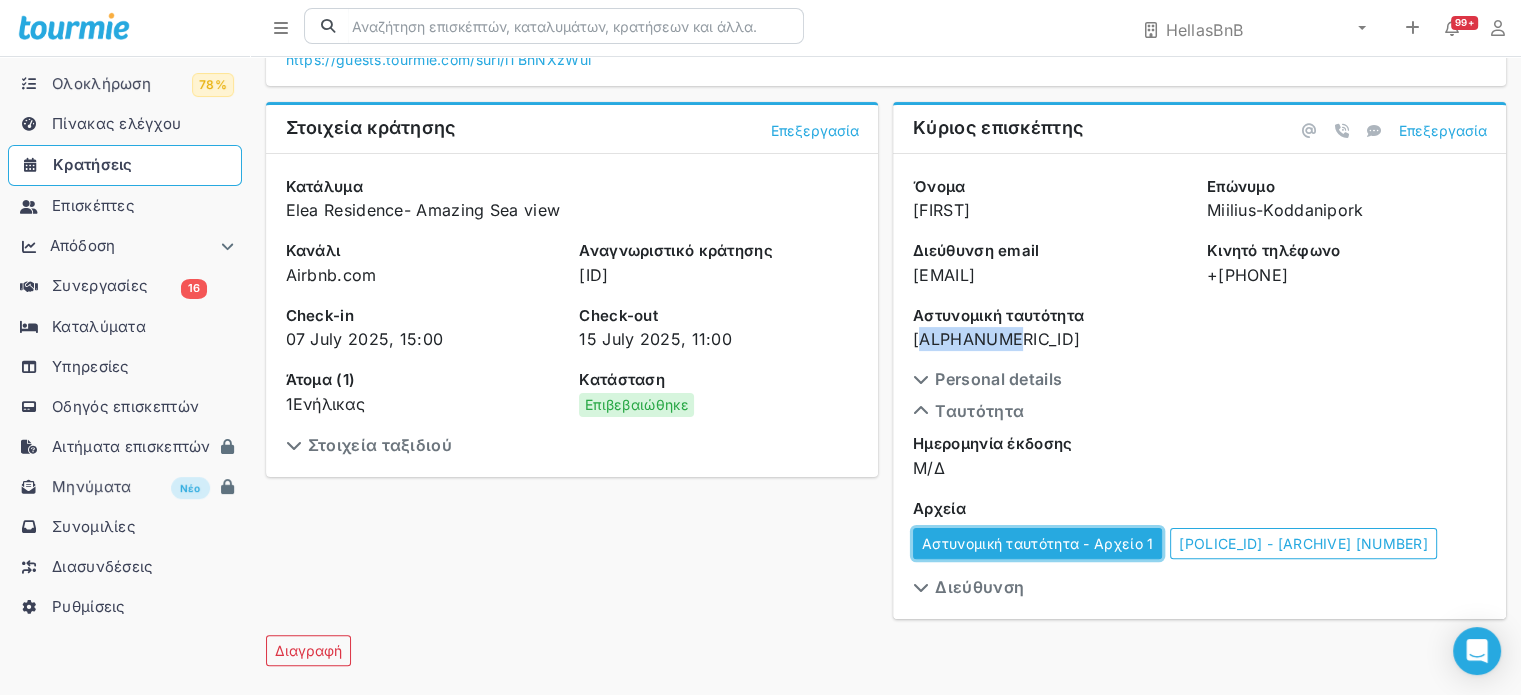 click on "Αστυνομική ταυτότητα - Αρχείο 1" at bounding box center (1037, 543) 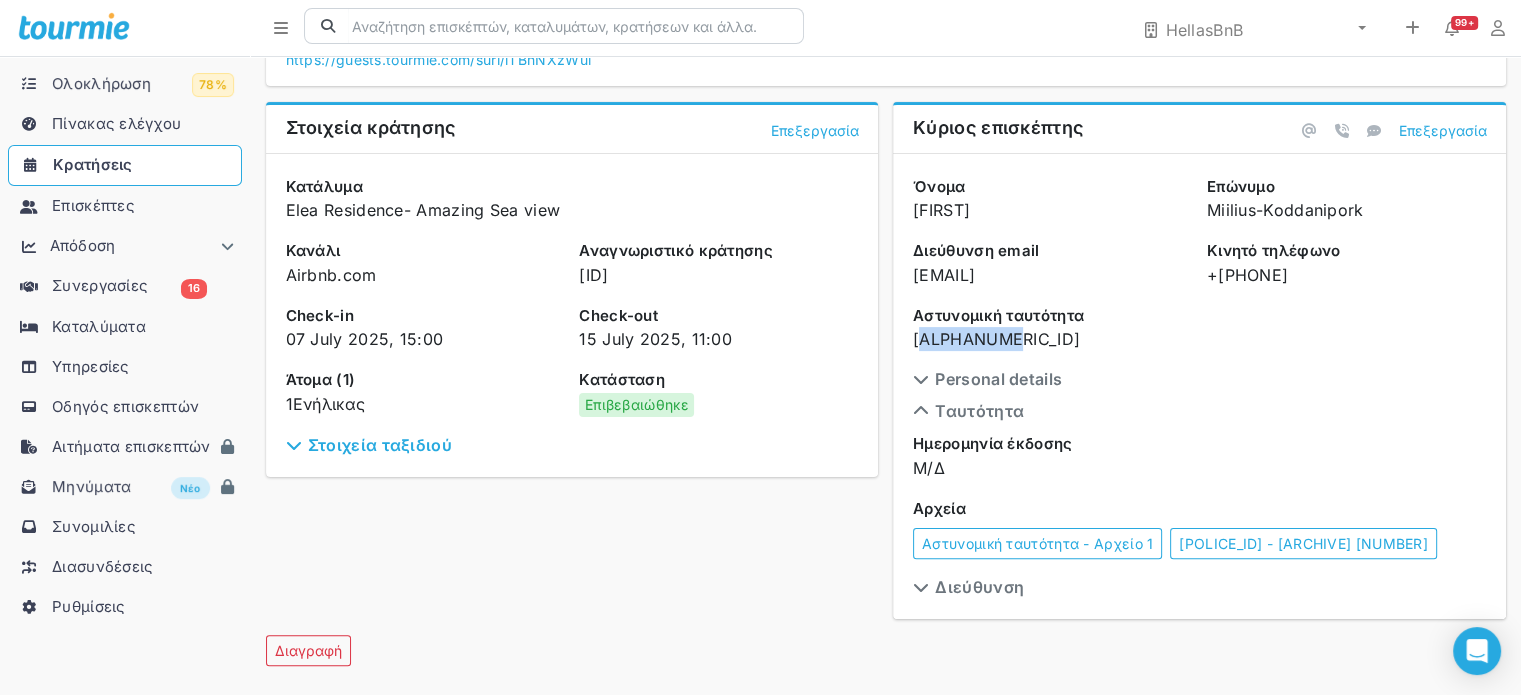 click on "Στοιχεία ταξιδιού" at bounding box center (369, 445) 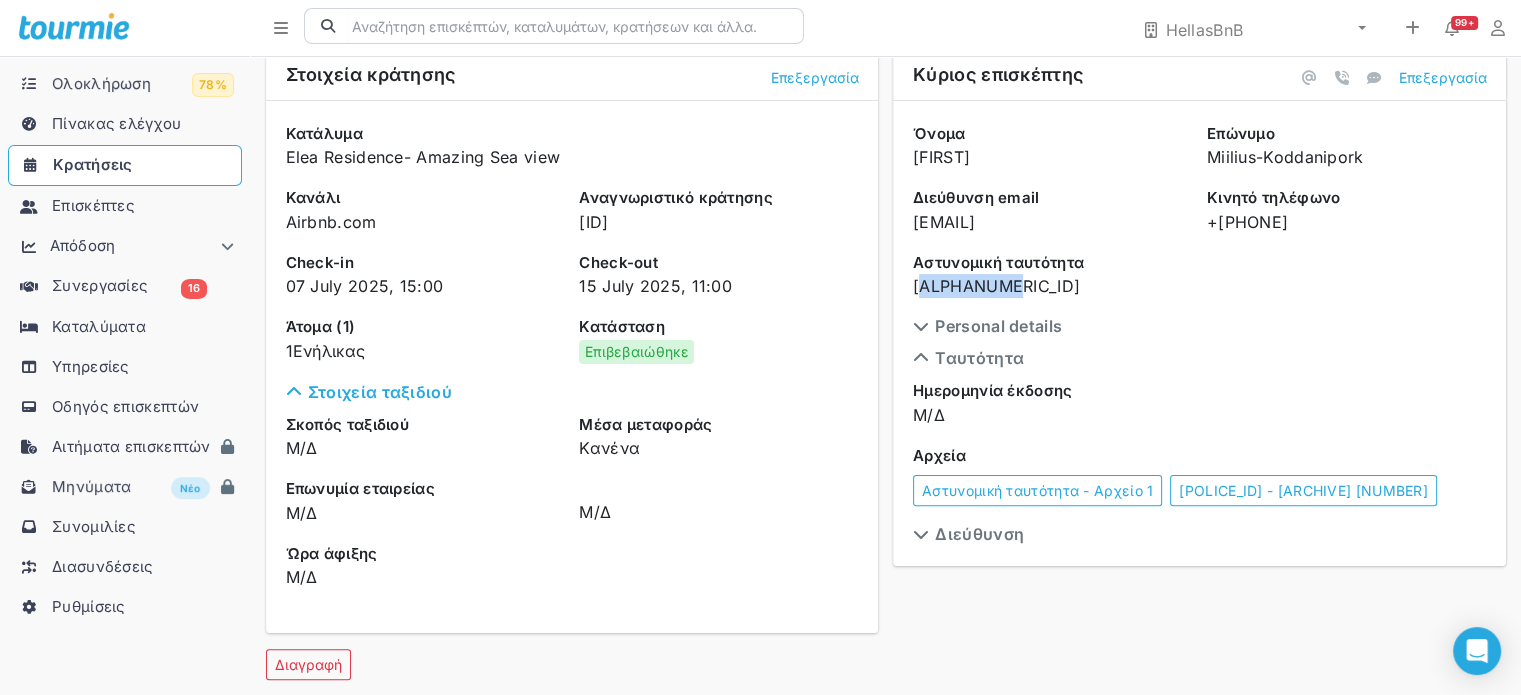 scroll, scrollTop: 500, scrollLeft: 0, axis: vertical 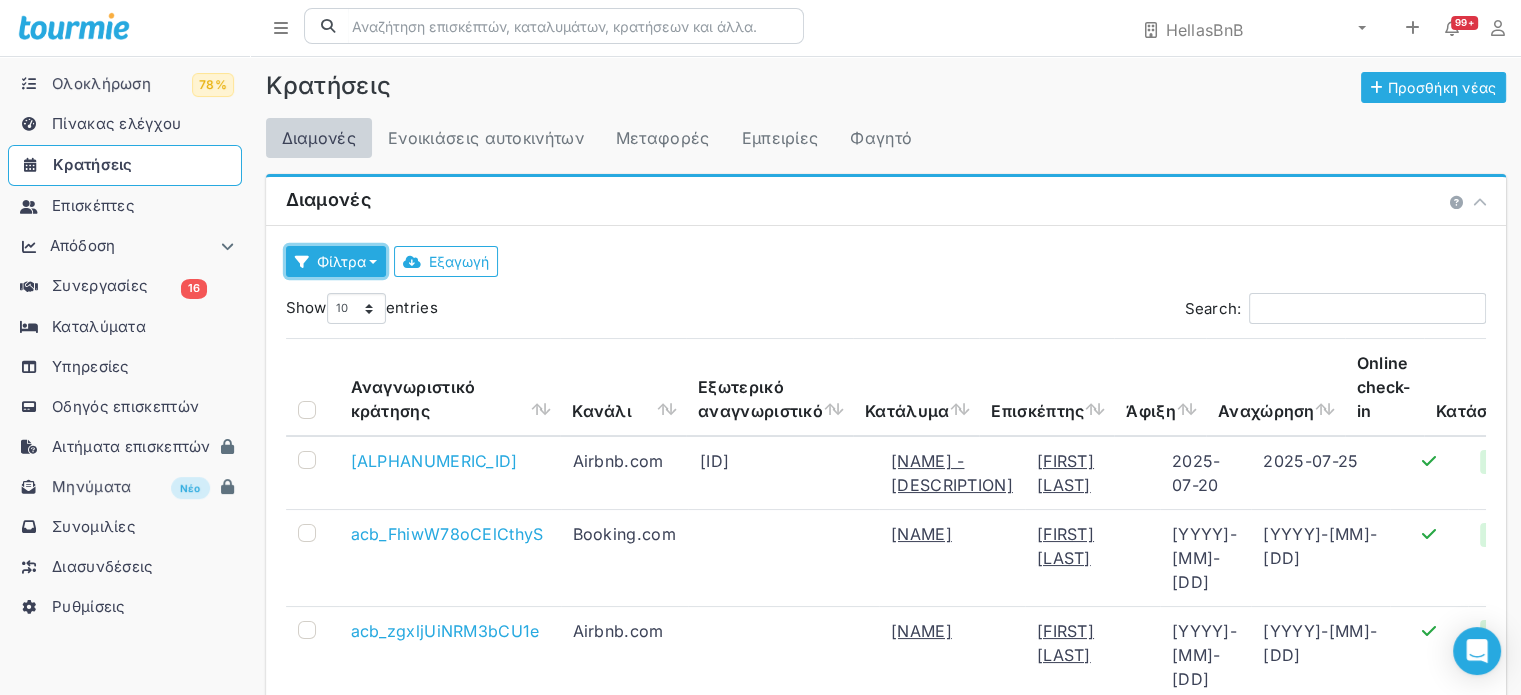click at bounding box center [302, 262] 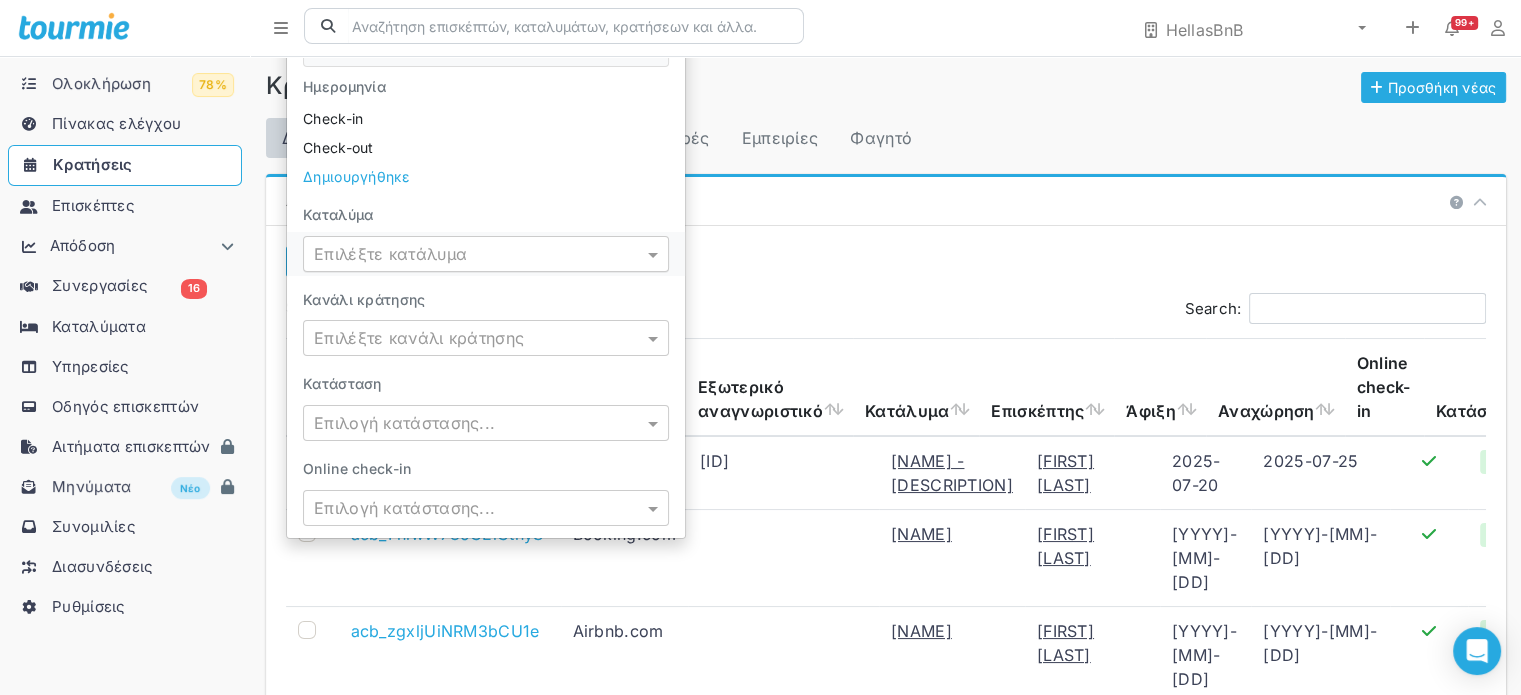 click at bounding box center [466, 254] 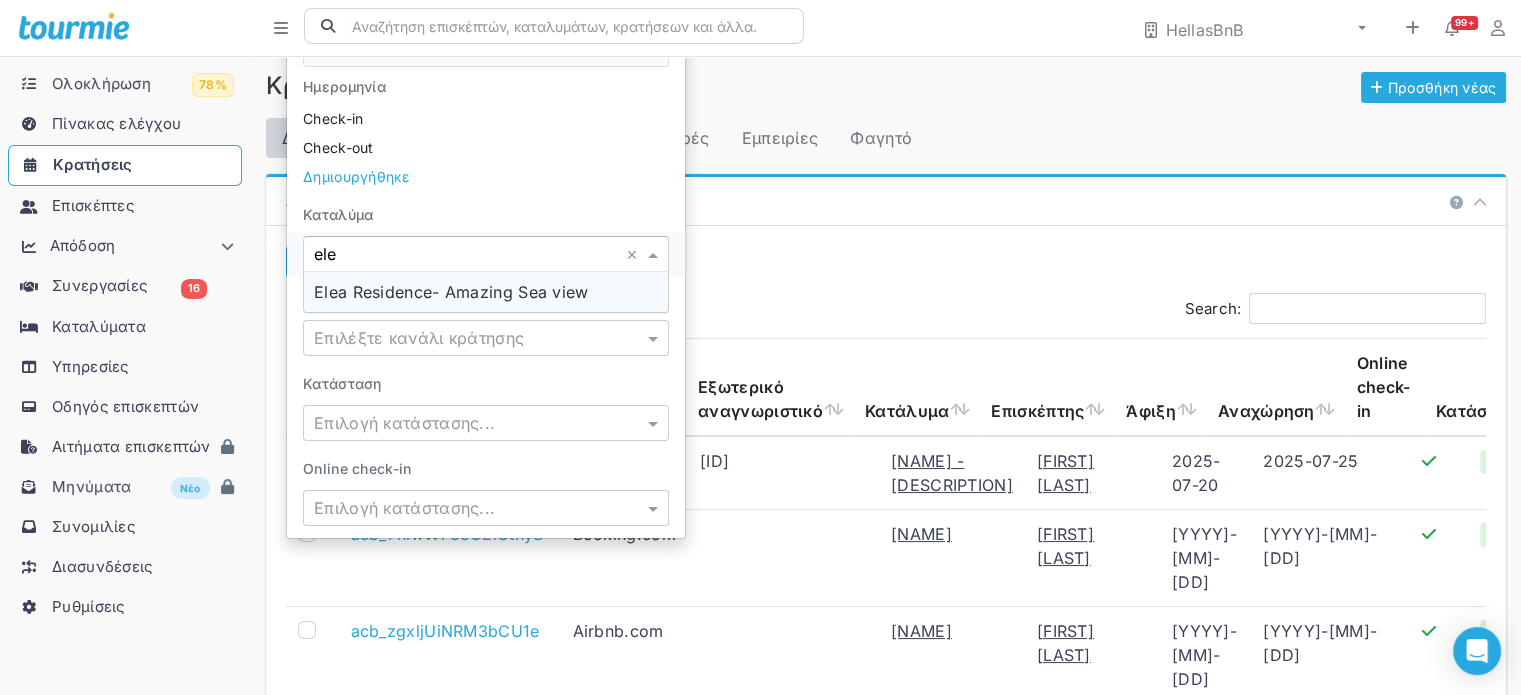 click on "Elea Residence- Amazing Sea view" at bounding box center (451, 292) 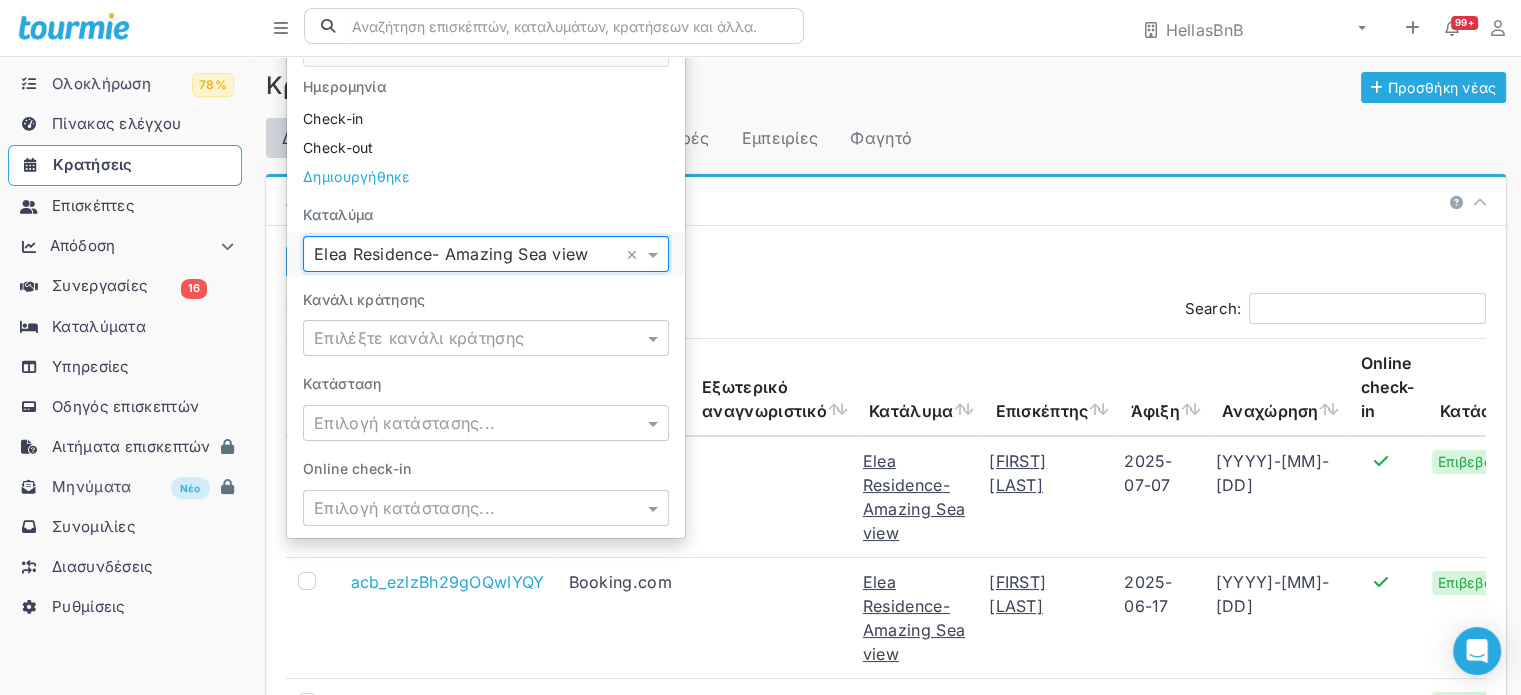 click on "[FILTER] [DATE] [CHECK-IN] [CHECK-OUT] [CREATED] [ACCOMMODATION] [BOOKING CHANNEL] [EXTERNAL ID] [STATUS] [ONLINE CHECK-IN] [STATUS]" at bounding box center [886, 967] 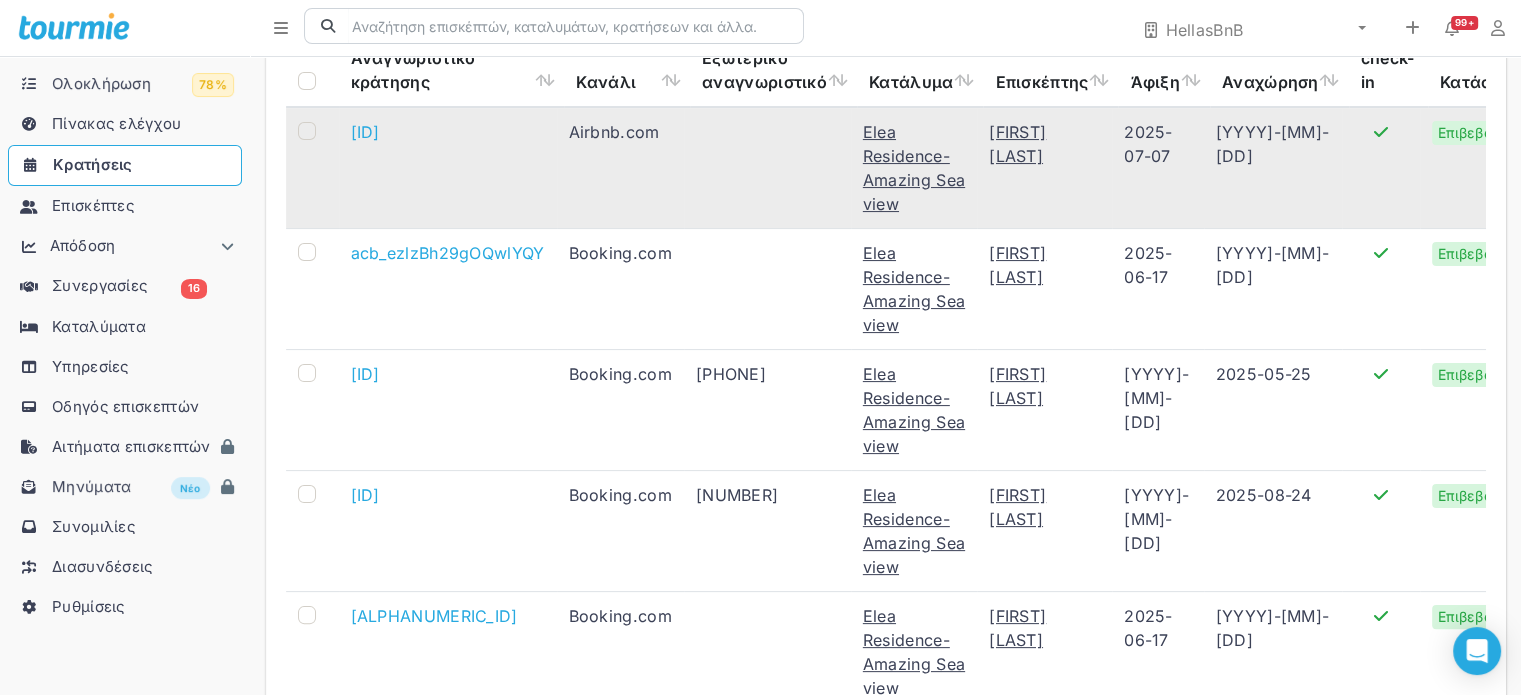 scroll, scrollTop: 200, scrollLeft: 0, axis: vertical 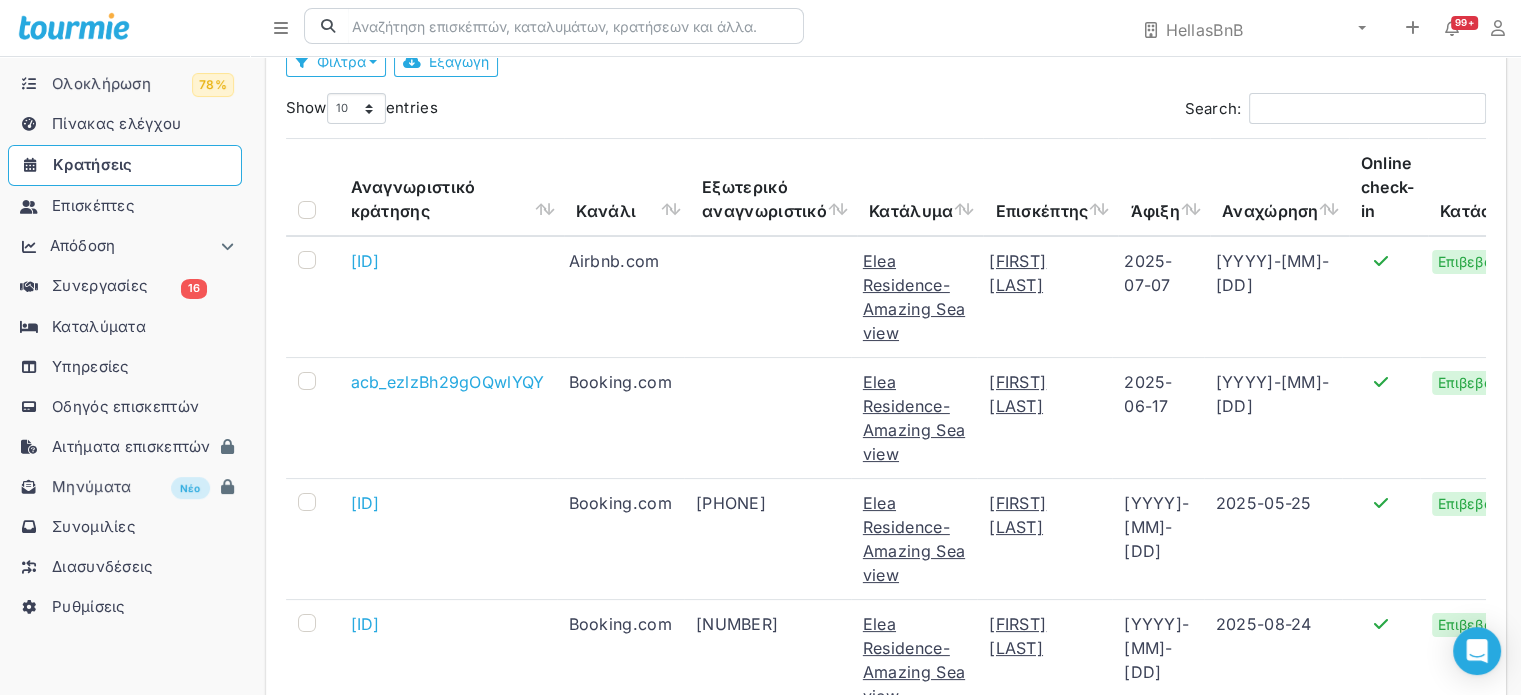 click on "Άφιξη" at bounding box center [1164, 187] 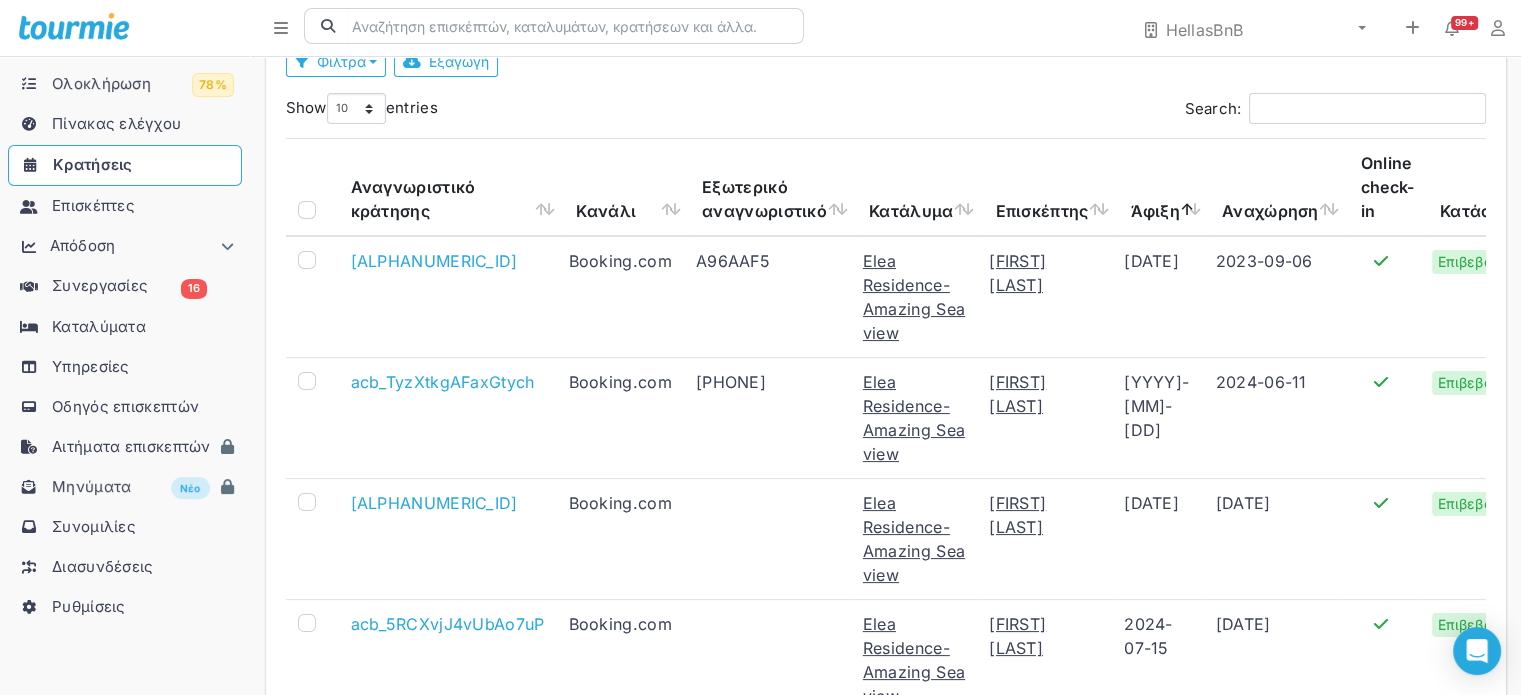 click on "Άφιξη" at bounding box center [1164, 187] 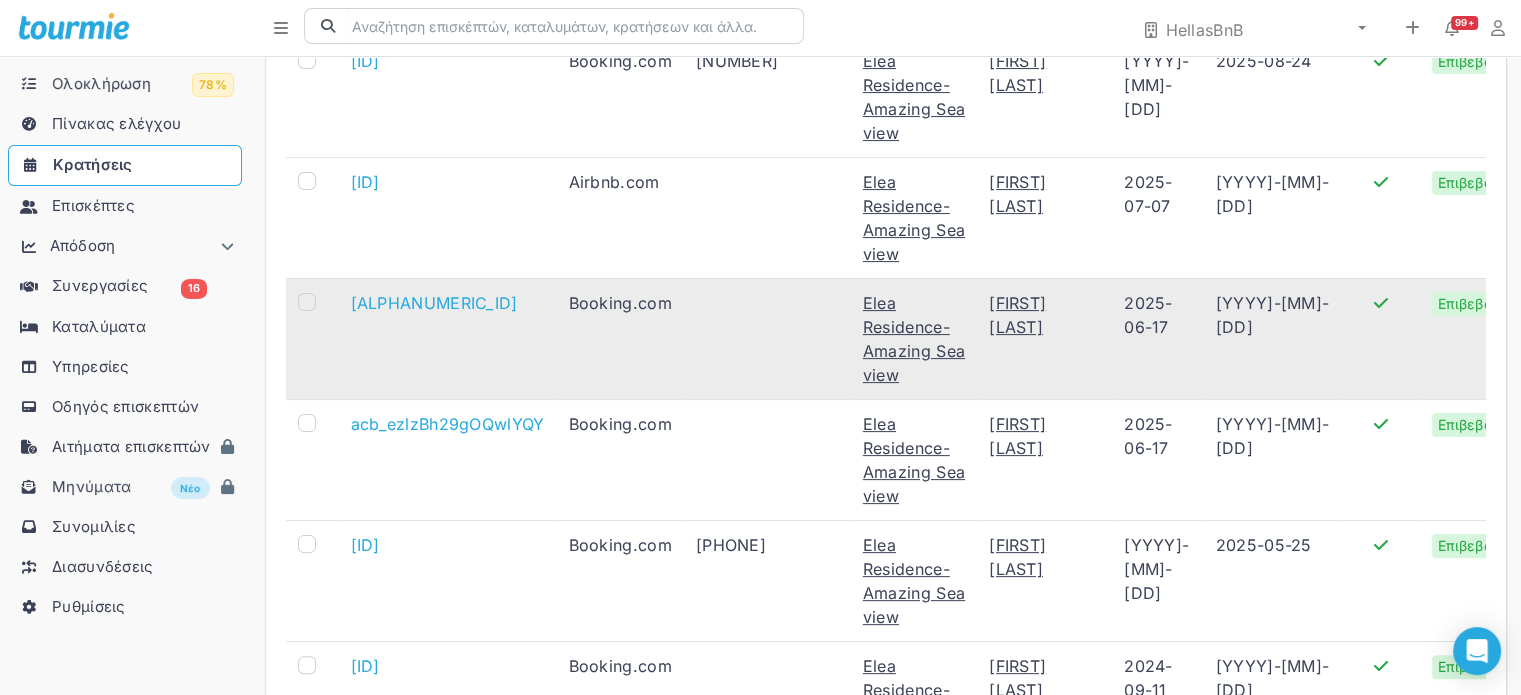 scroll, scrollTop: 500, scrollLeft: 0, axis: vertical 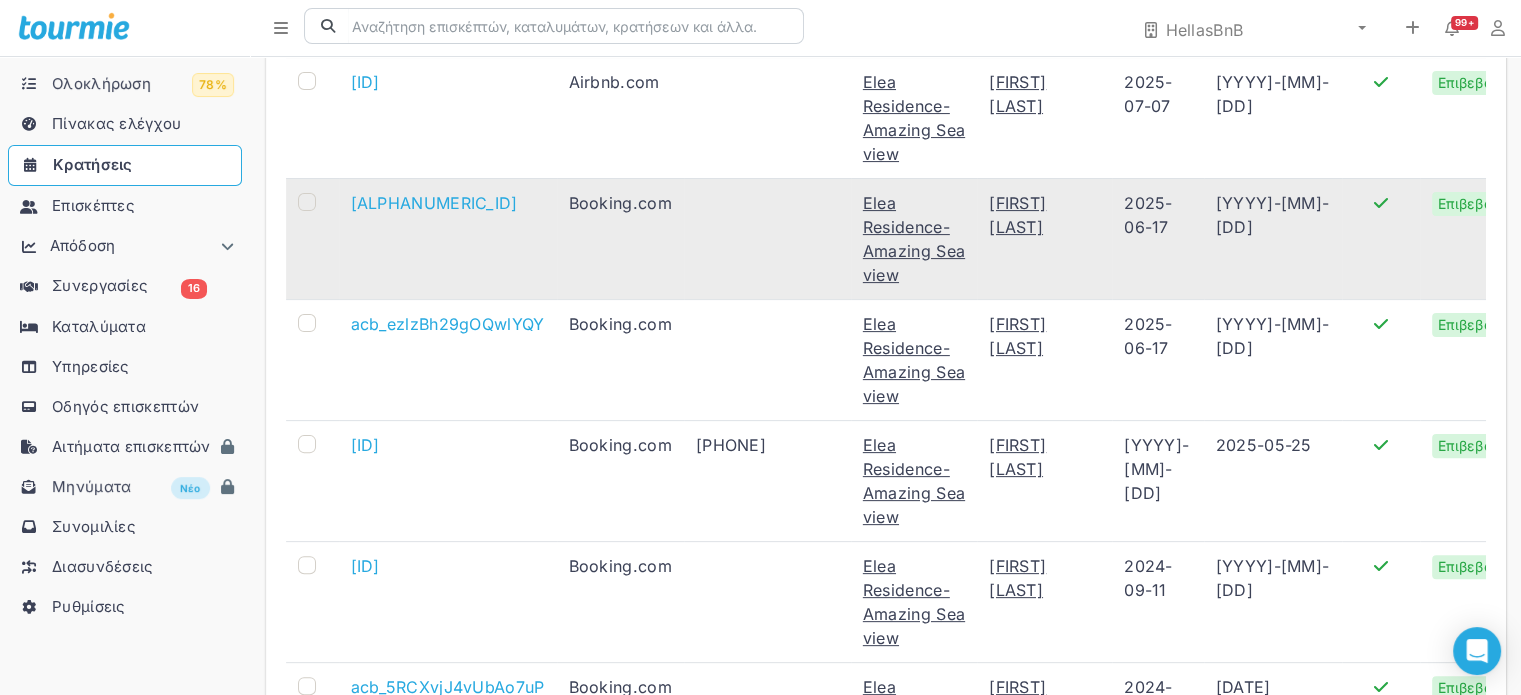 click on "[ALPHANUMERIC_ID]" at bounding box center (448, -3) 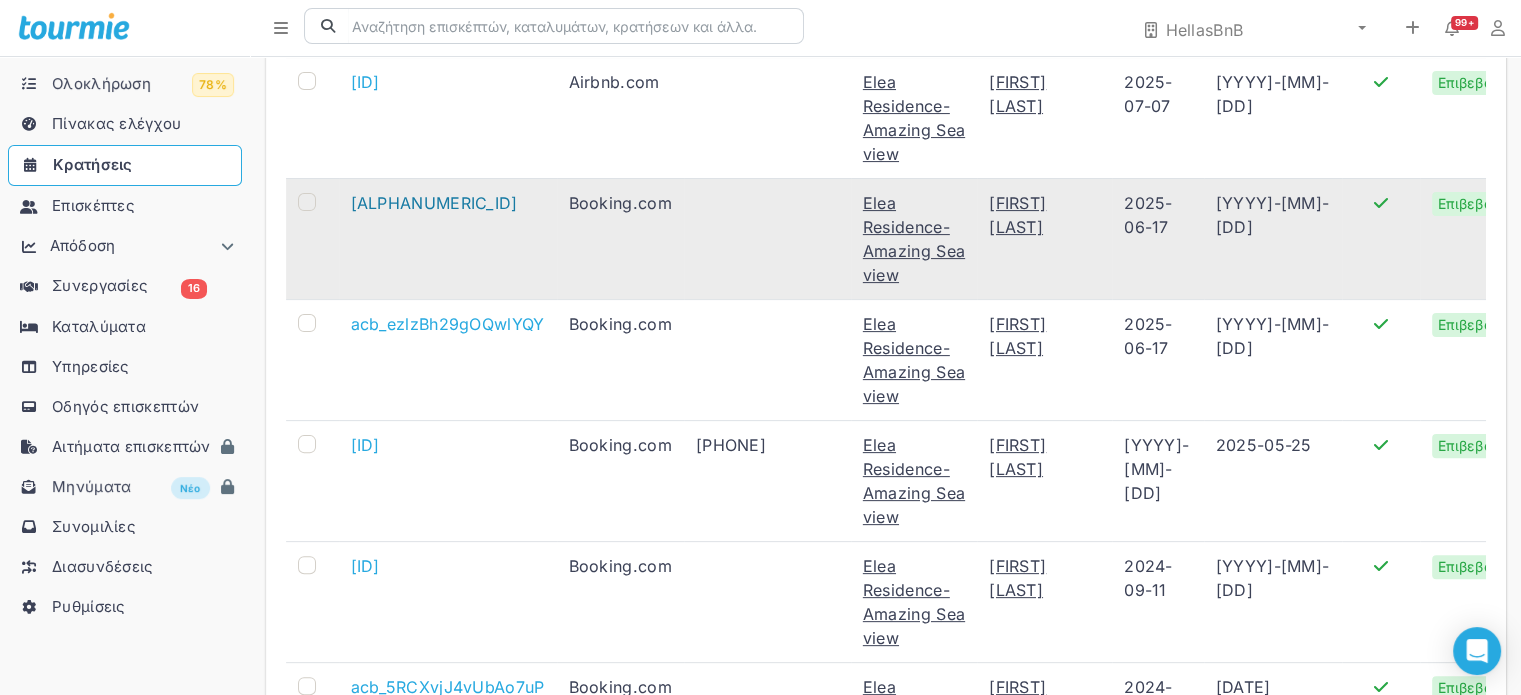 click on "[ALPHANUMERIC_ID]" at bounding box center (434, 203) 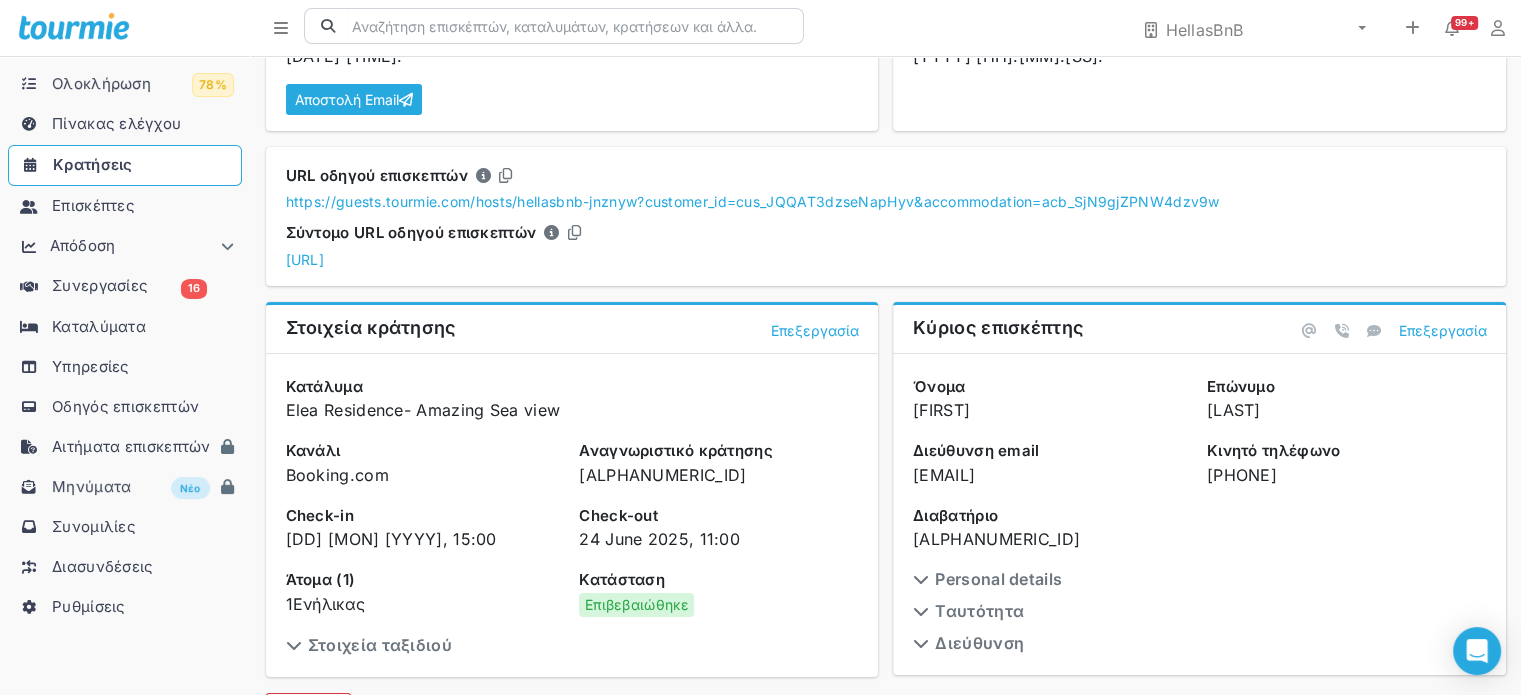 scroll, scrollTop: 0, scrollLeft: 0, axis: both 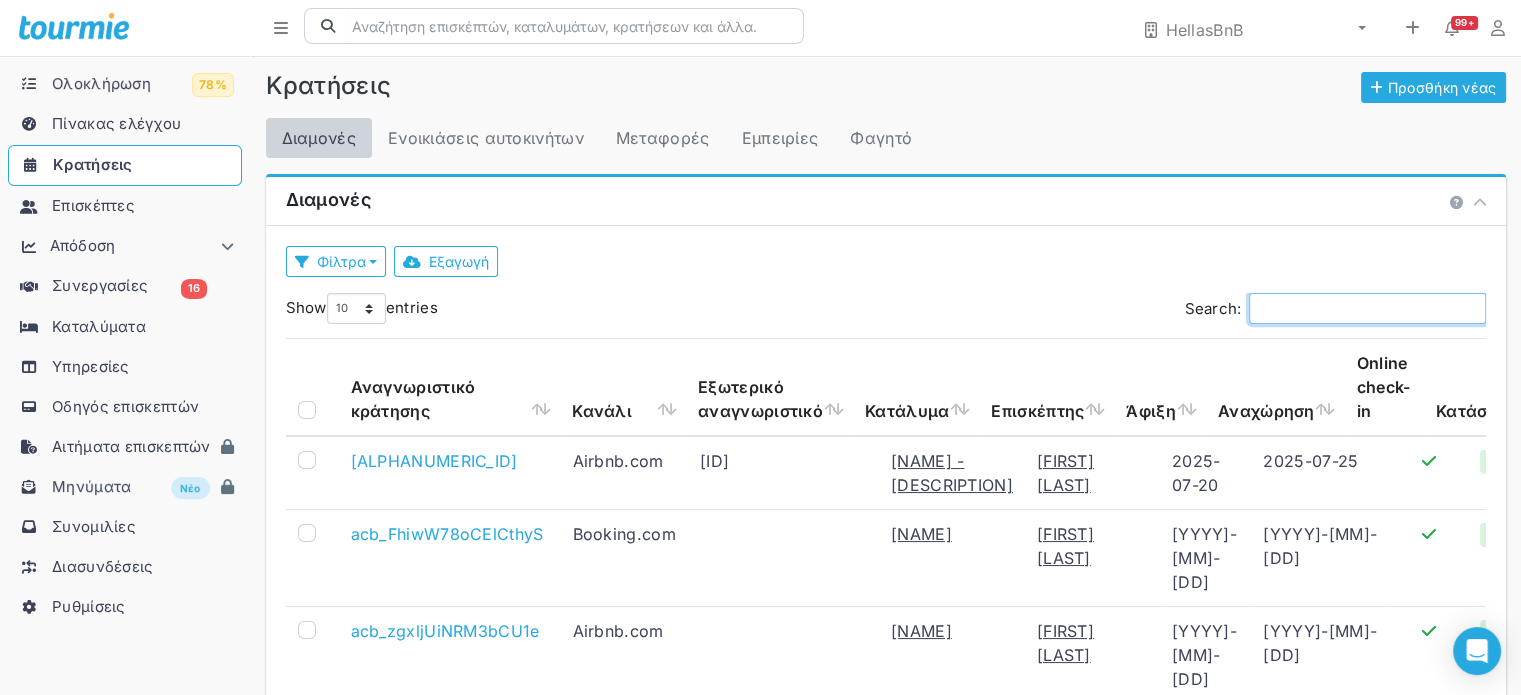 click on "Search:" at bounding box center [1367, 308] 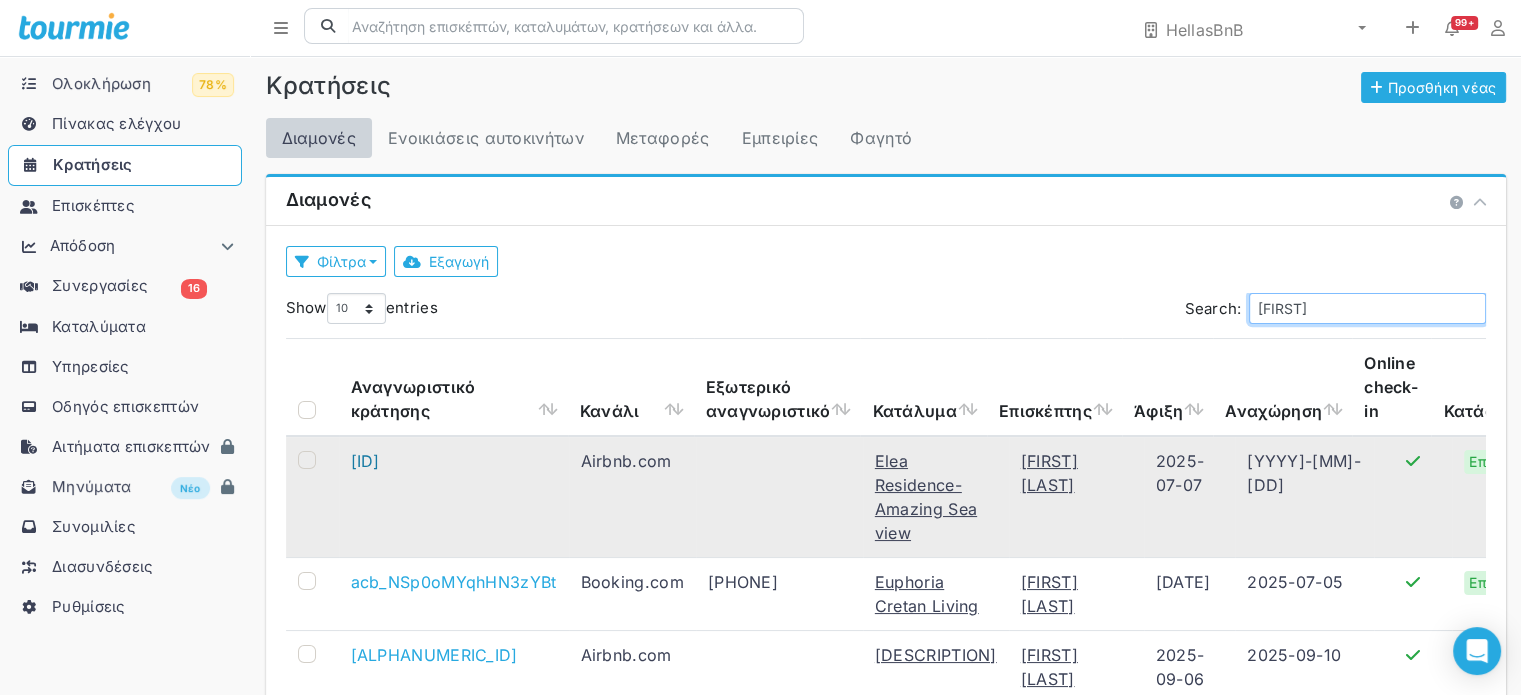 type on "[FIRST]" 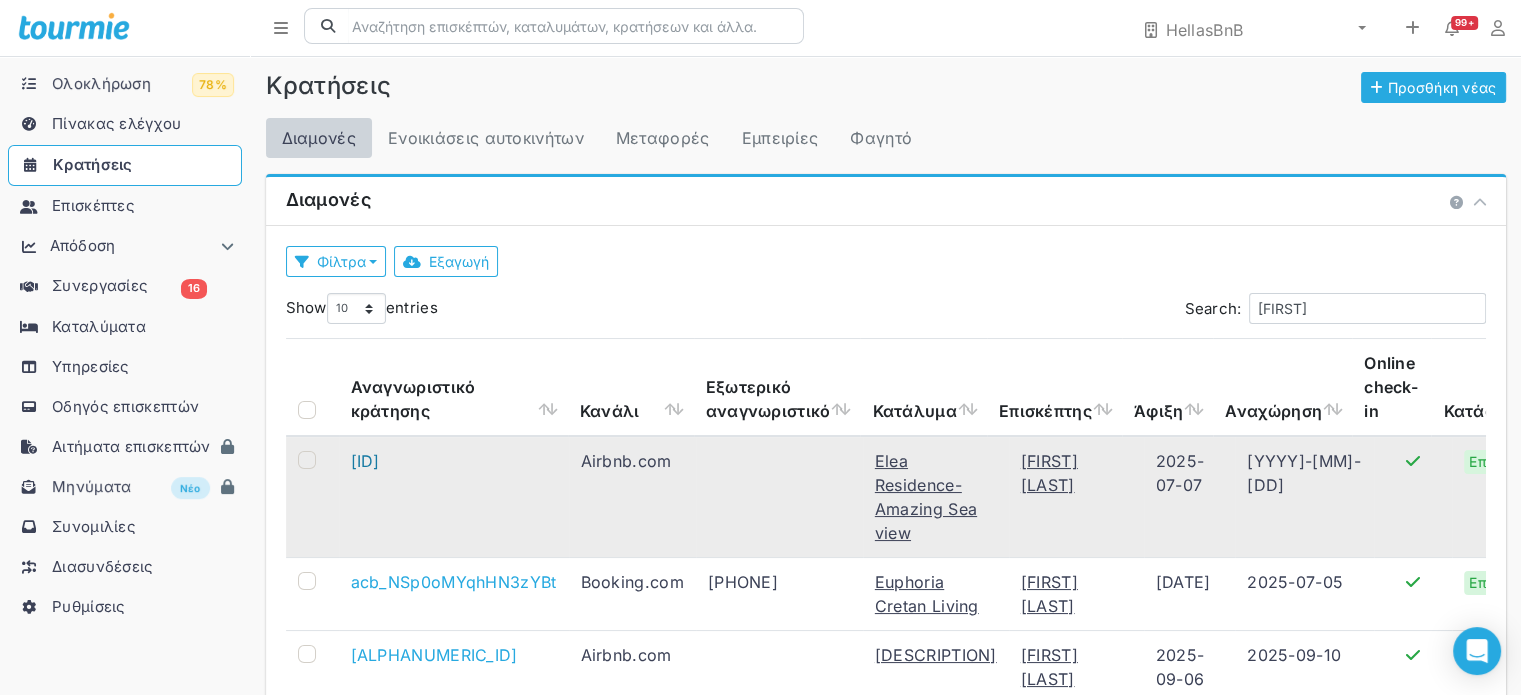 click on "[ID]" at bounding box center [365, 461] 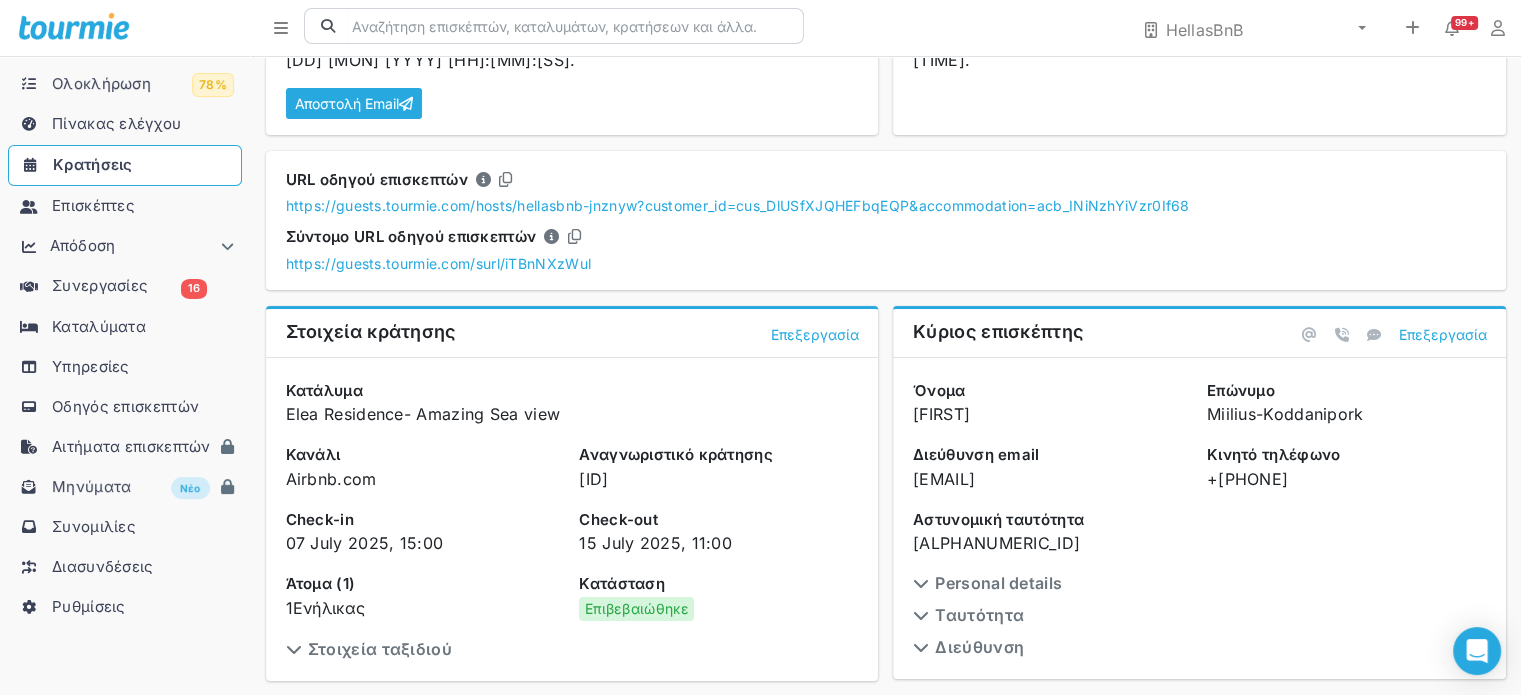 scroll, scrollTop: 200, scrollLeft: 0, axis: vertical 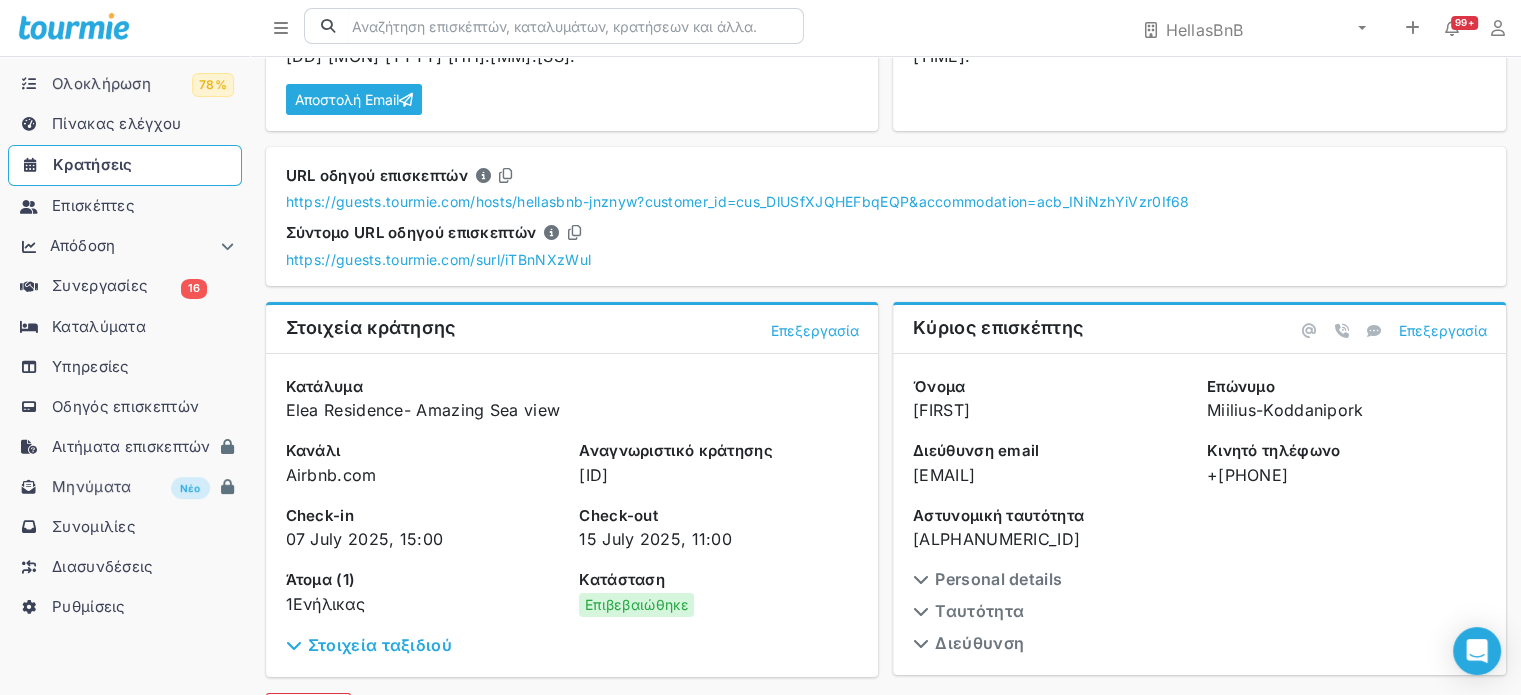 click on "Στοιχεία ταξιδιού" at bounding box center [369, 645] 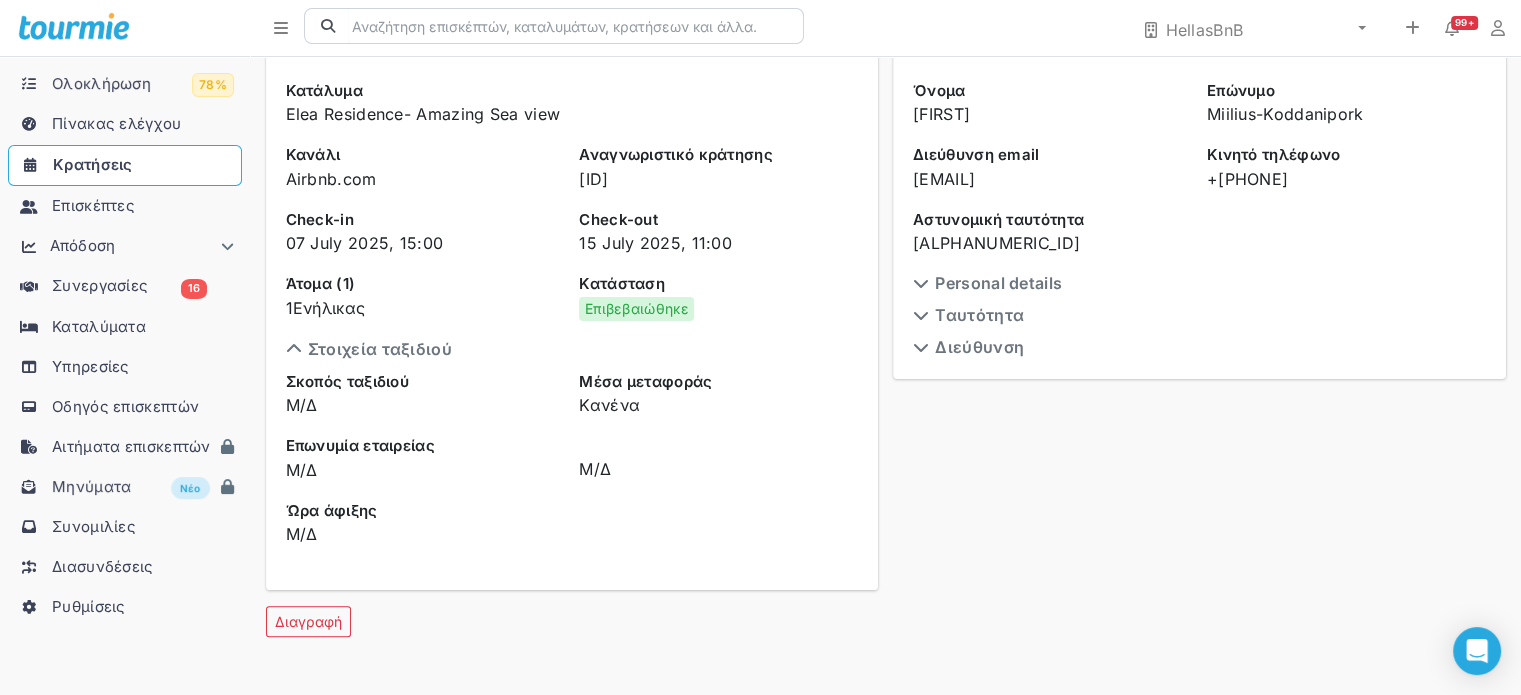 scroll, scrollTop: 500, scrollLeft: 0, axis: vertical 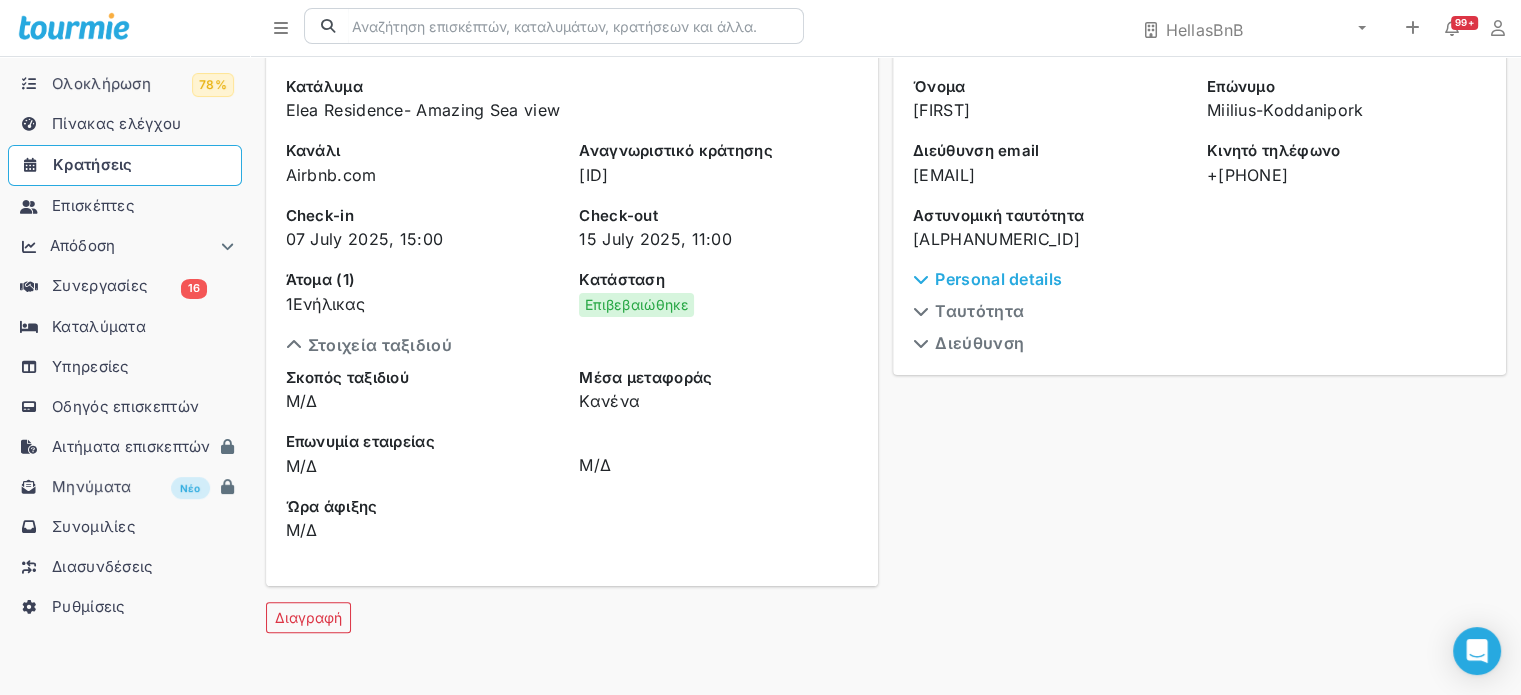 click on "Personal details" at bounding box center [987, 279] 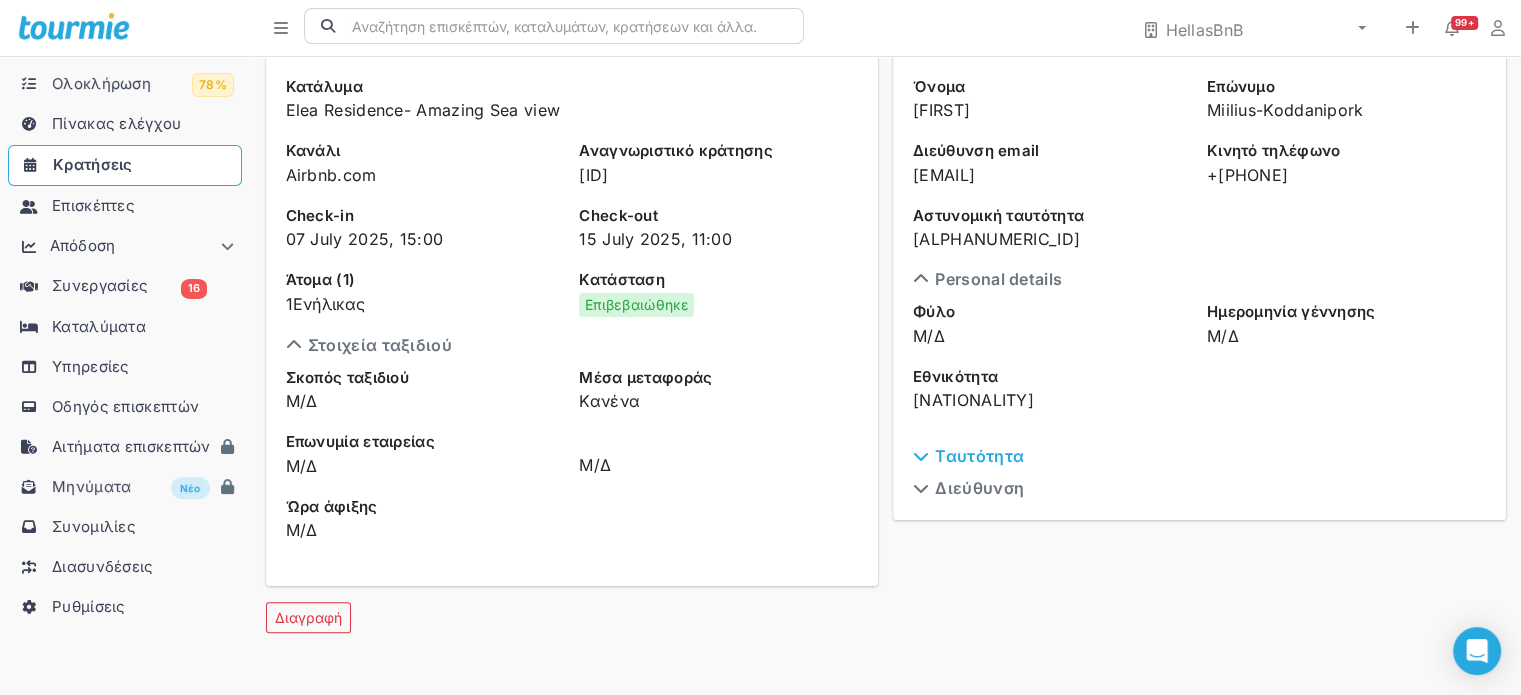 click on "Ταυτότητα" at bounding box center (968, 456) 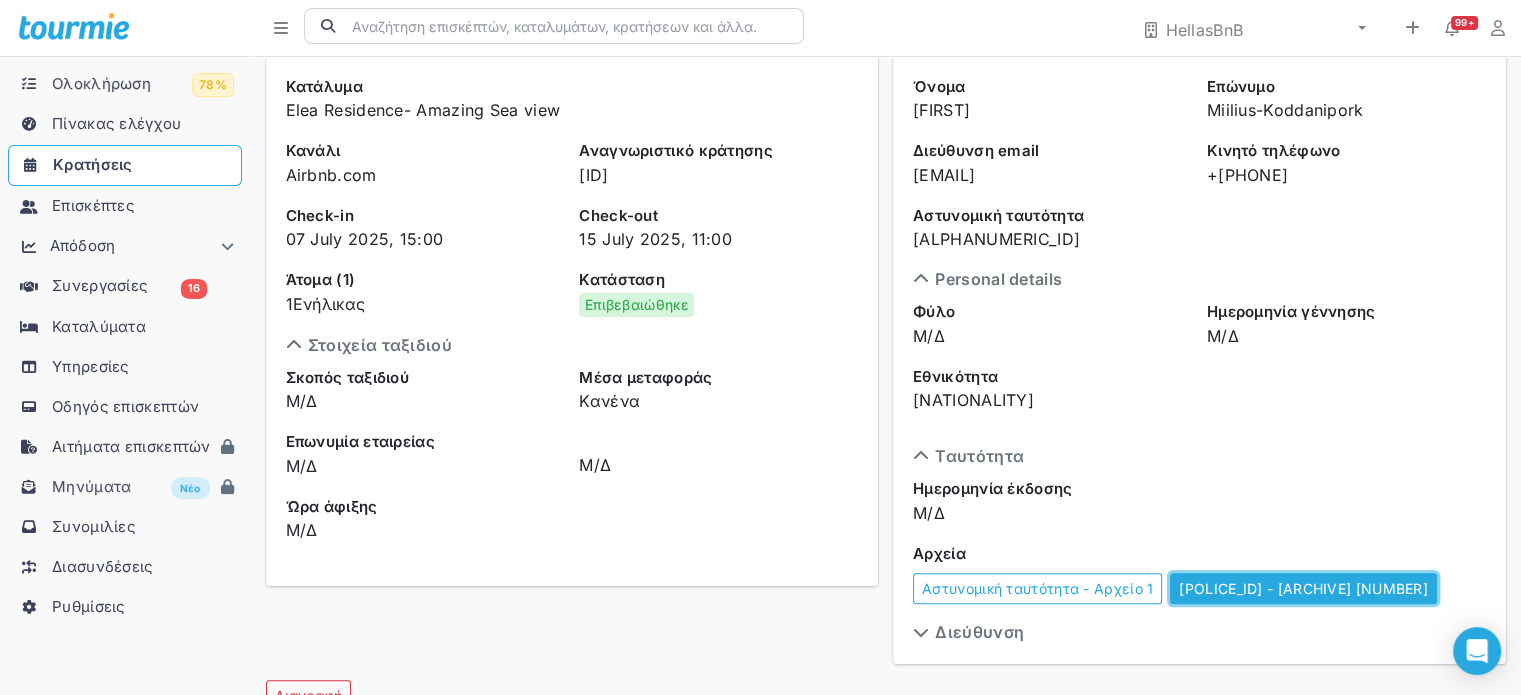 click on "[POLICE_ID] - [ARCHIVE] [NUMBER]" at bounding box center [1303, 588] 